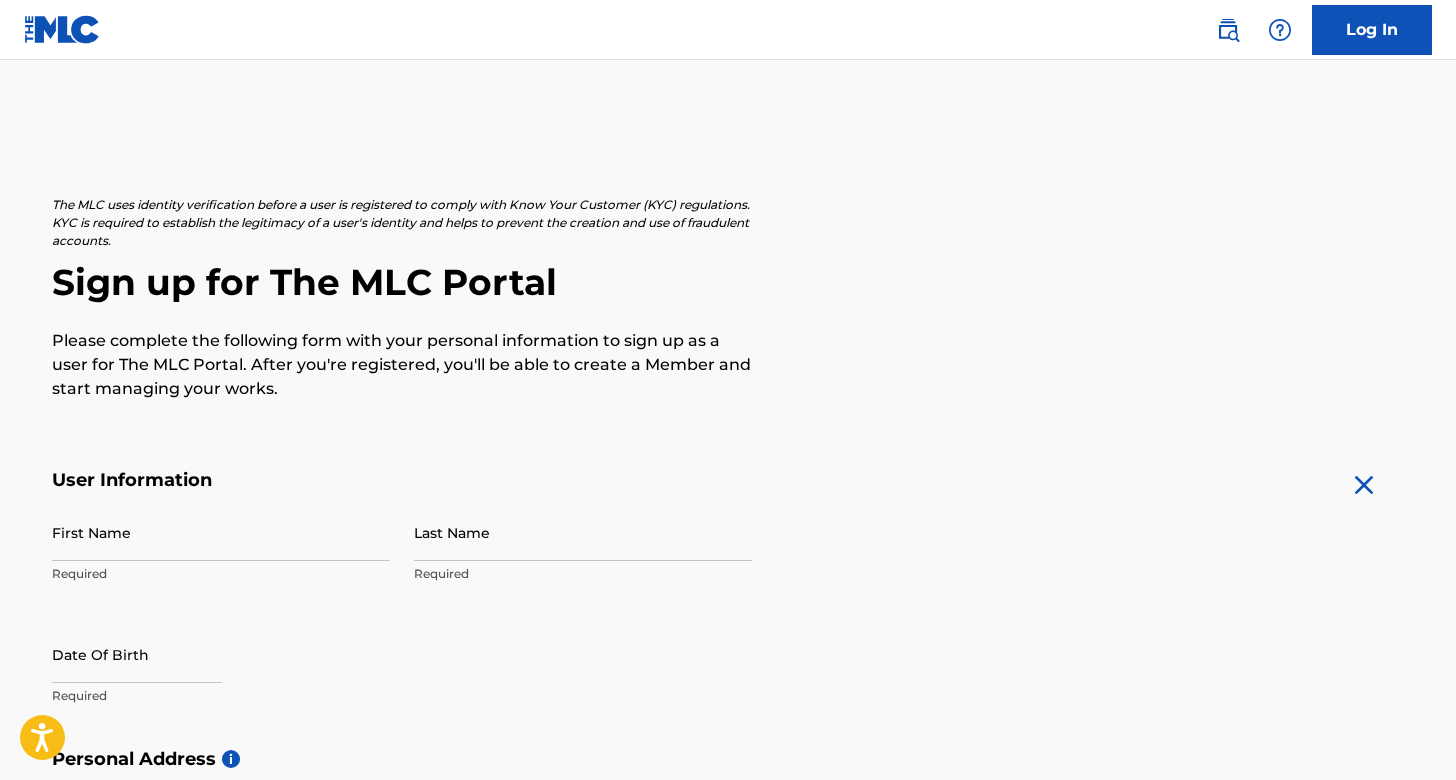 scroll, scrollTop: 200, scrollLeft: 0, axis: vertical 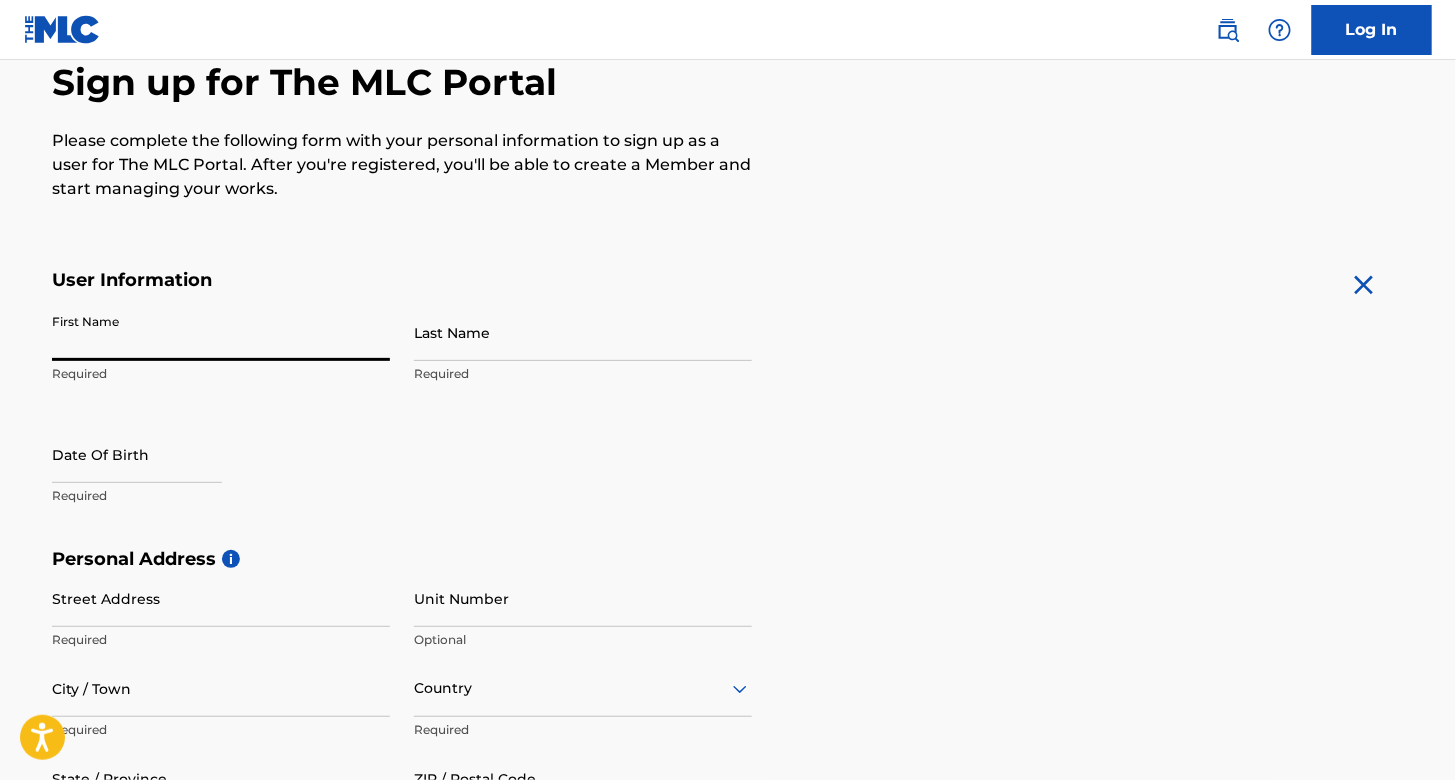 click on "First Name" at bounding box center [221, 332] 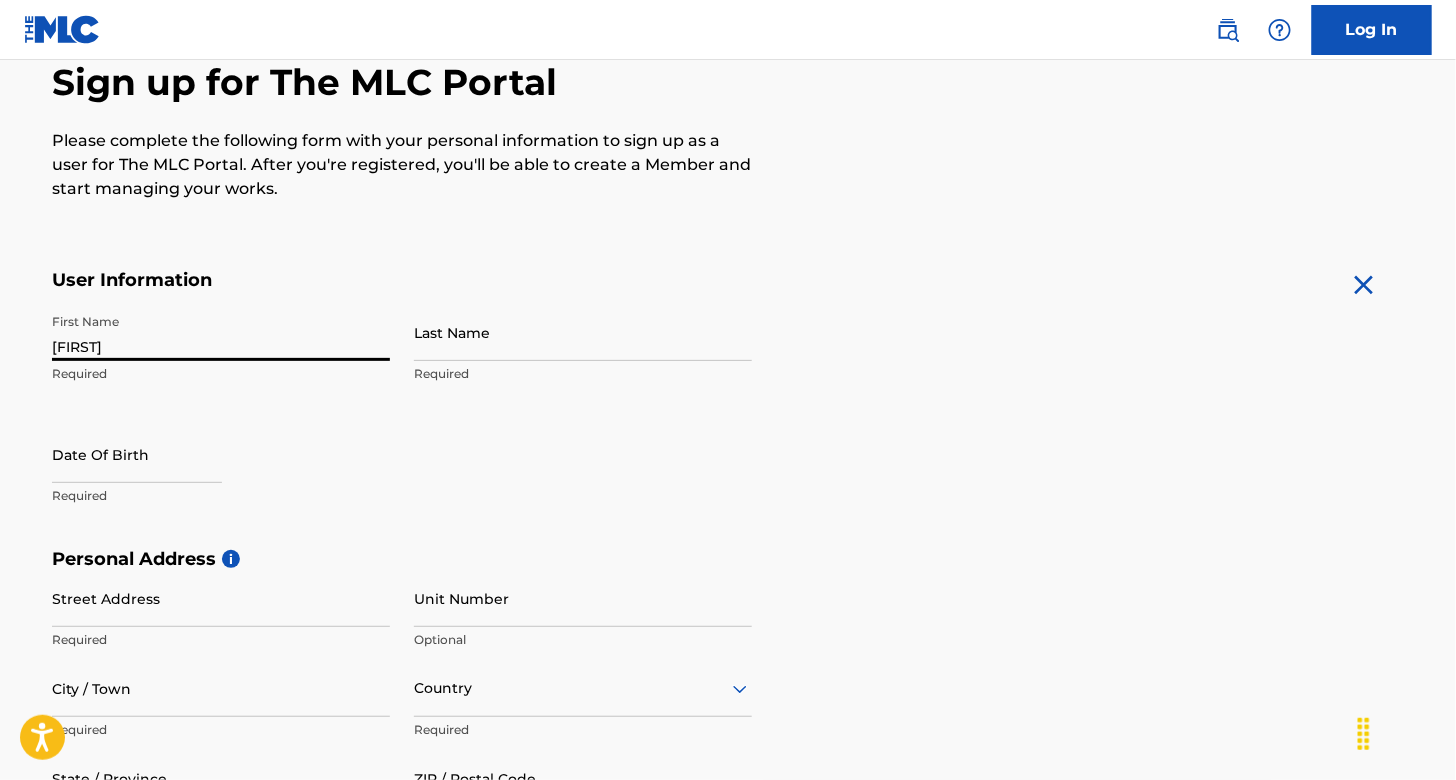 type on "[FIRST]" 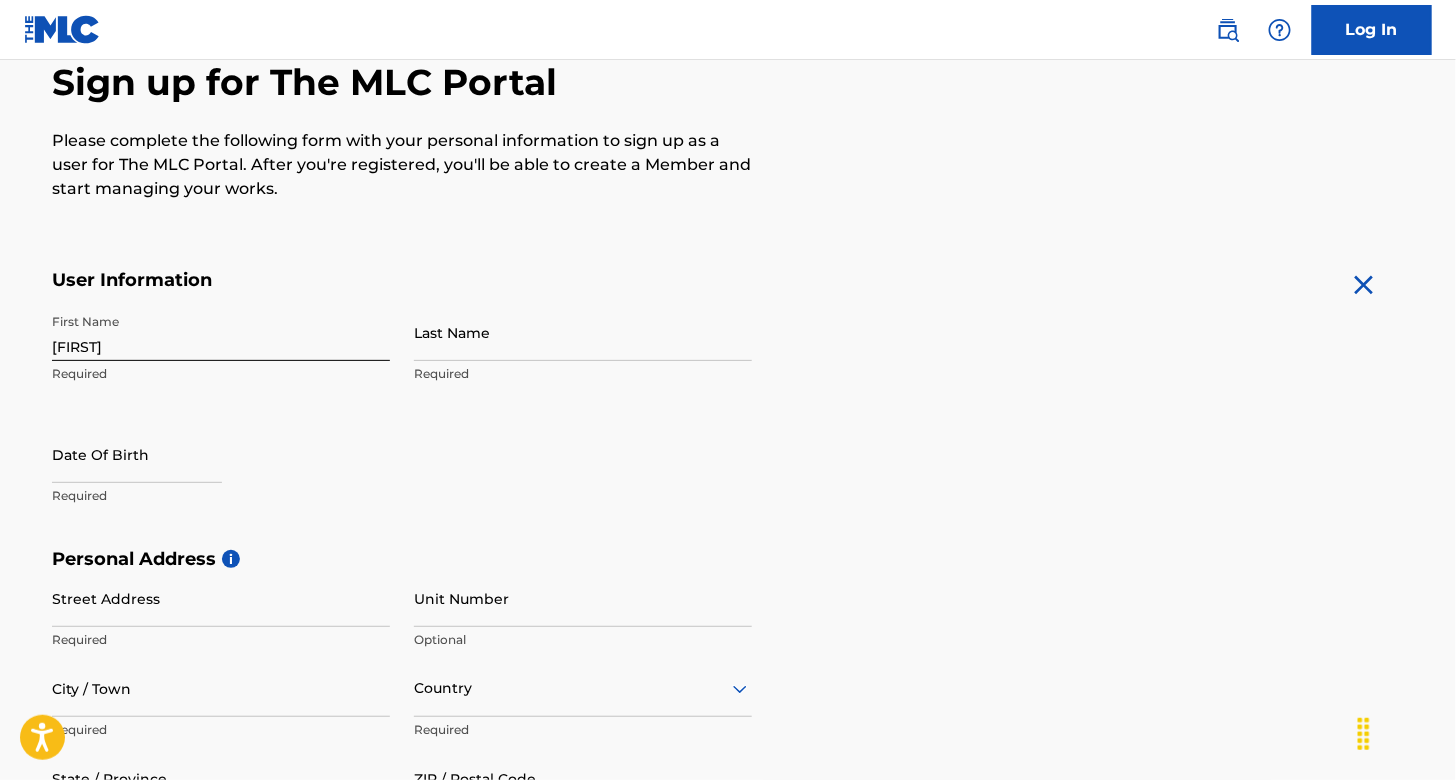 click on "First Name [FIRST] Last Name [LAST] Date Of Birth [DATE]" at bounding box center (402, 426) 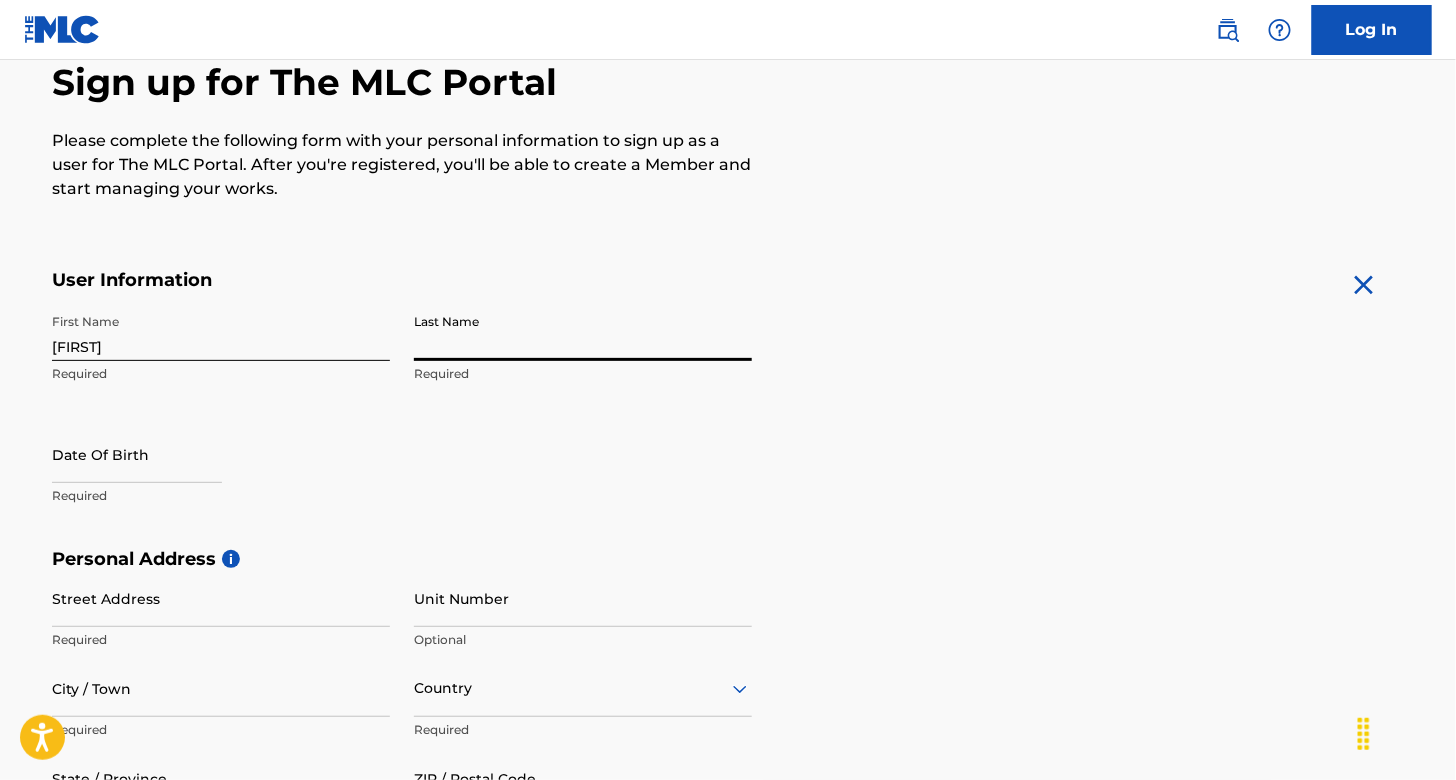 click on "Last Name" at bounding box center [583, 332] 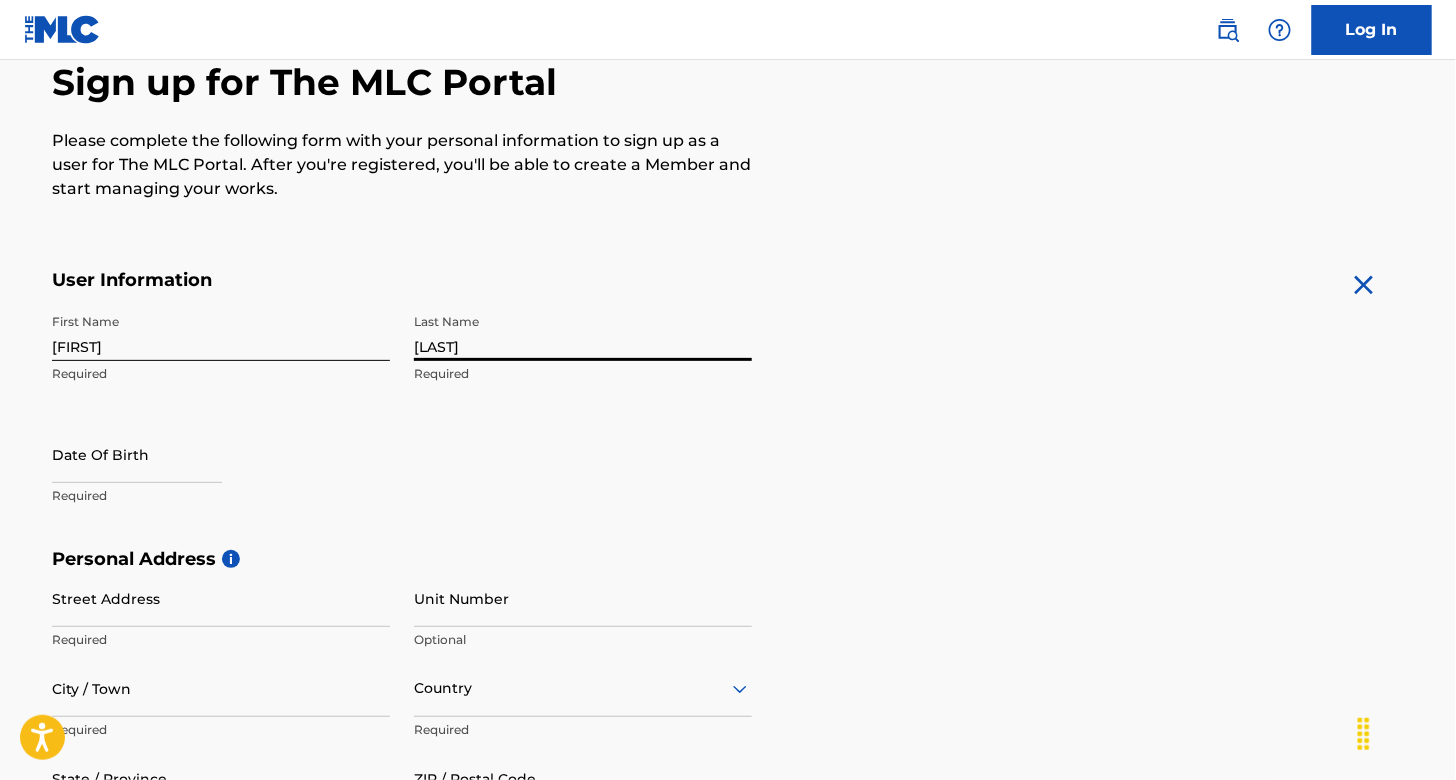 type on "[LAST]" 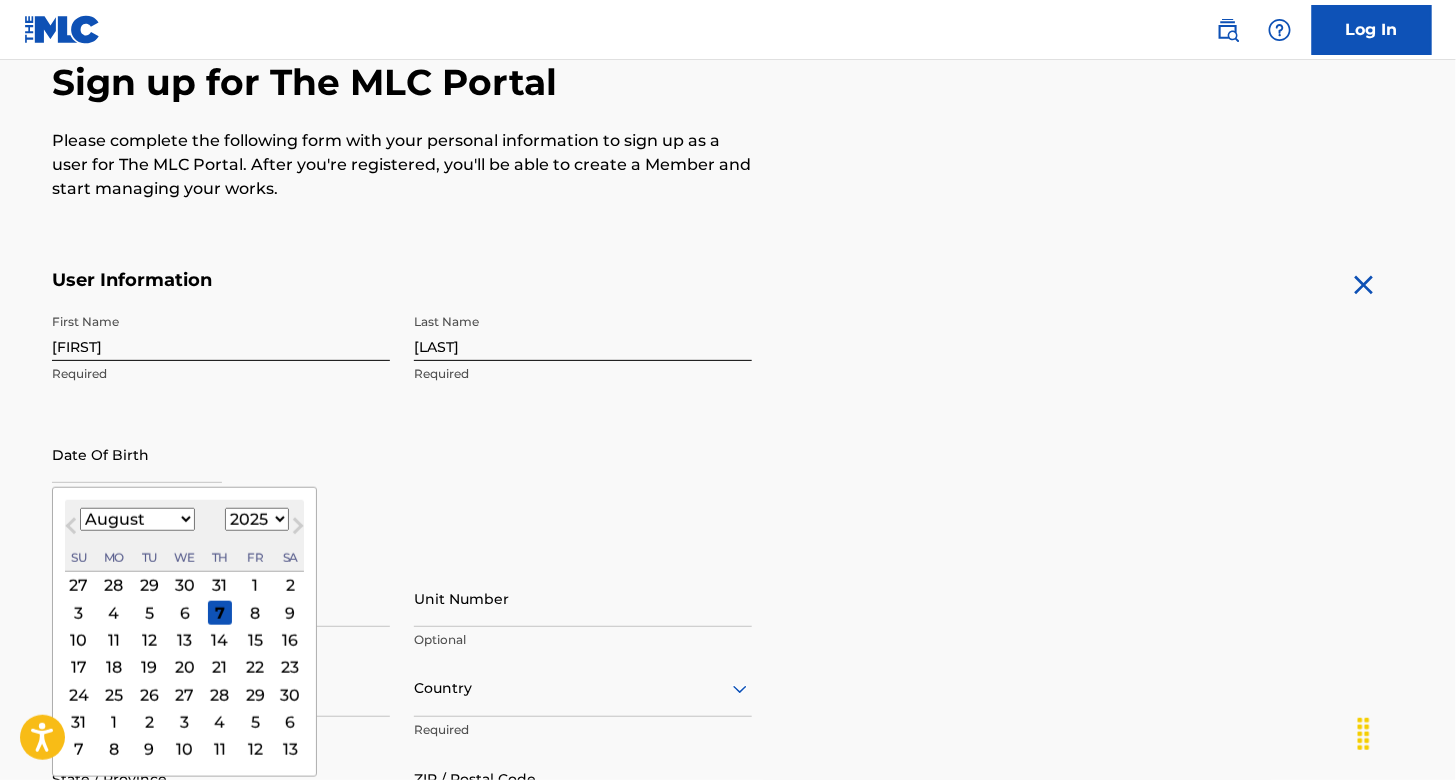 click at bounding box center [137, 454] 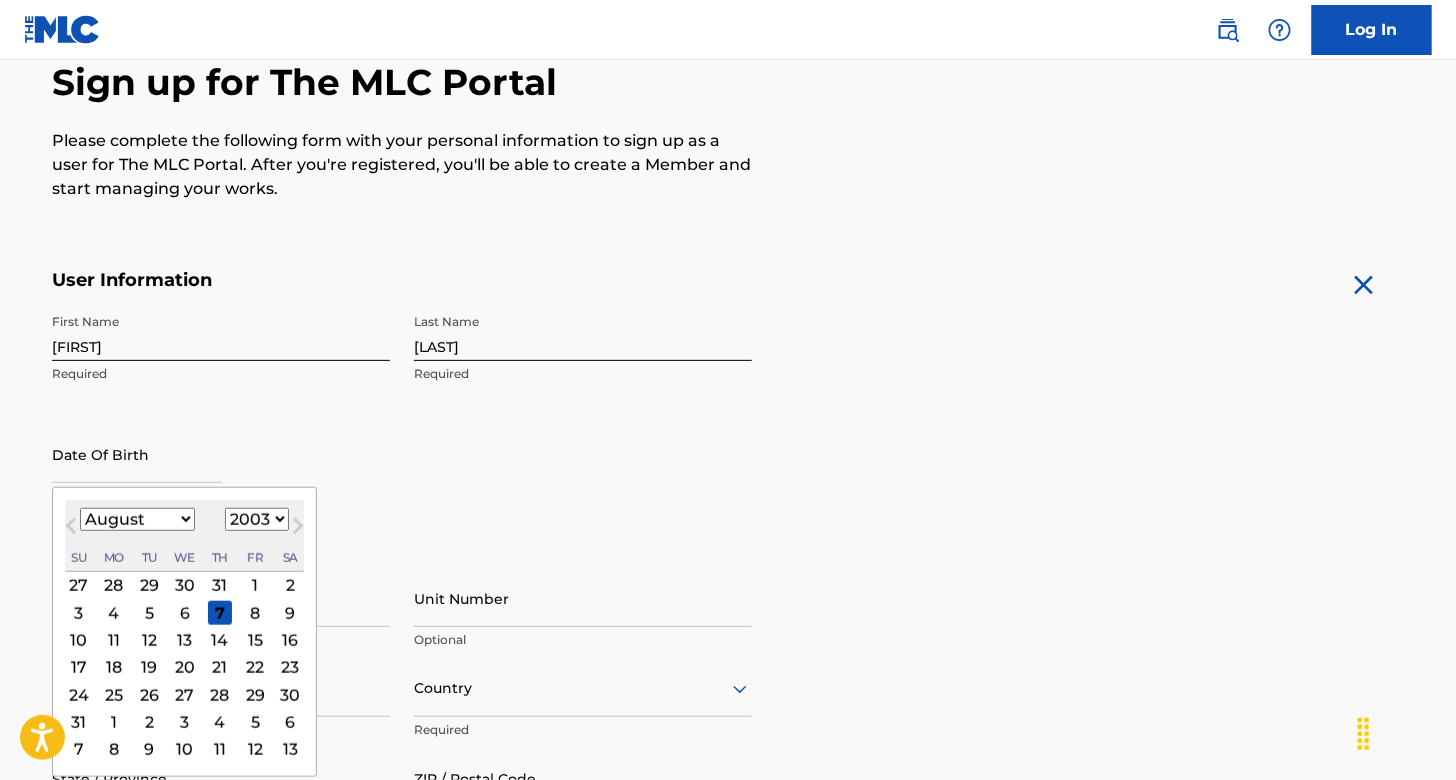 click on "1899 1900 1901 1902 1903 1904 1905 1906 1907 1908 1909 1910 1911 1912 1913 1914 1915 1916 1917 1918 1919 1920 1921 1922 1923 1924 1925 1926 1927 1928 1929 1930 1931 1932 1933 1934 1935 1936 1937 1938 1939 1940 1941 1942 1943 1944 1945 1946 1947 1948 1949 1950 1951 1952 1953 1954 1955 1956 1957 1958 1959 1960 1961 1962 1963 1964 1965 1966 1967 1968 1969 1970 1971 1972 1973 1974 1975 1976 1977 1978 1979 1980 1981 1982 1983 1984 1985 1986 1987 1988 1989 1990 1991 1992 1993 1994 1995 1996 1997 1998 1999 2000 2001 2002 2003 2004 2005 2006 2007 2008 2009 2010 2011 2012 2013 2014 2015 2016 2017 2018 2019 2020 2021 2022 2023 2024 2025 2026 2027 2028 2029 2030 2031 2032 2033 2034 2035 2036 2037 2038 2039 2040 2041 2042 2043 2044 2045 2046 2047 2048 2049 2050 2051 2052 2053 2054 2055 2056 2057 2058 2059 2060 2061 2062 2063 2064 2065 2066 2067 2068 2069 2070 2071 2072 2073 2074 2075 2076 2077 2078 2079 2080 2081 2082 2083 2084 2085 2086 2087 2088 2089 2090 2091 2092 2093 2094 2095 2096 2097 2098 2099 2100" at bounding box center [257, 519] 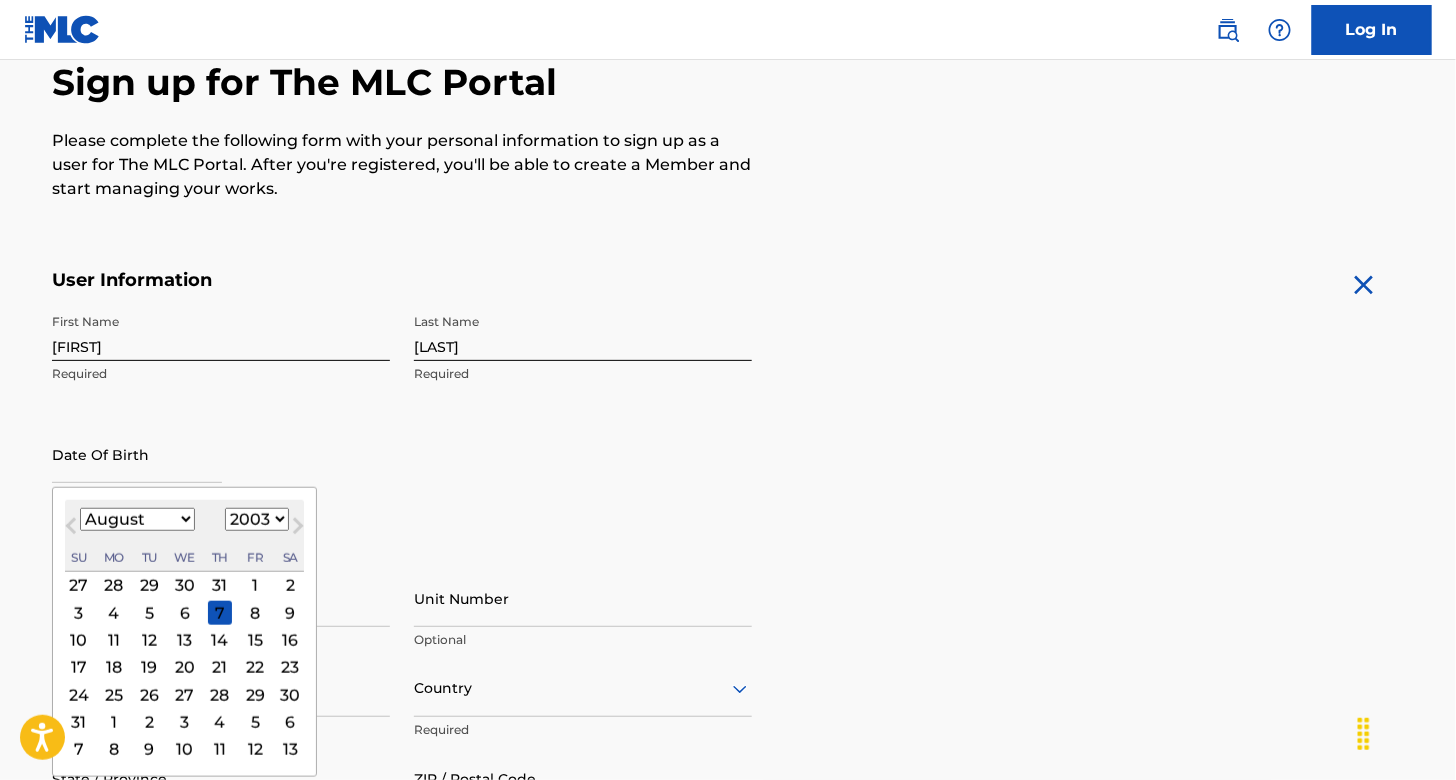 click on "January February March April May June July August September October November December" at bounding box center [137, 519] 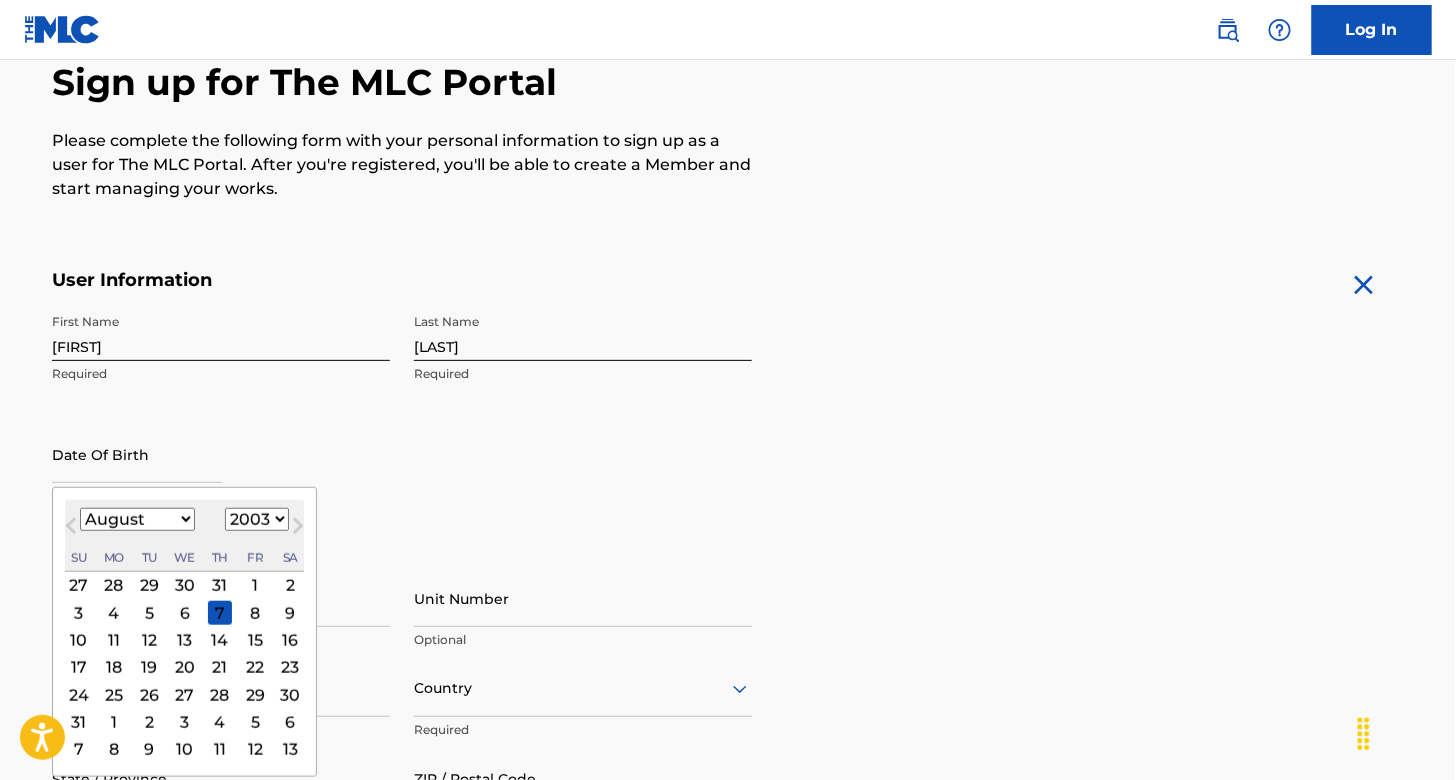 select on "4" 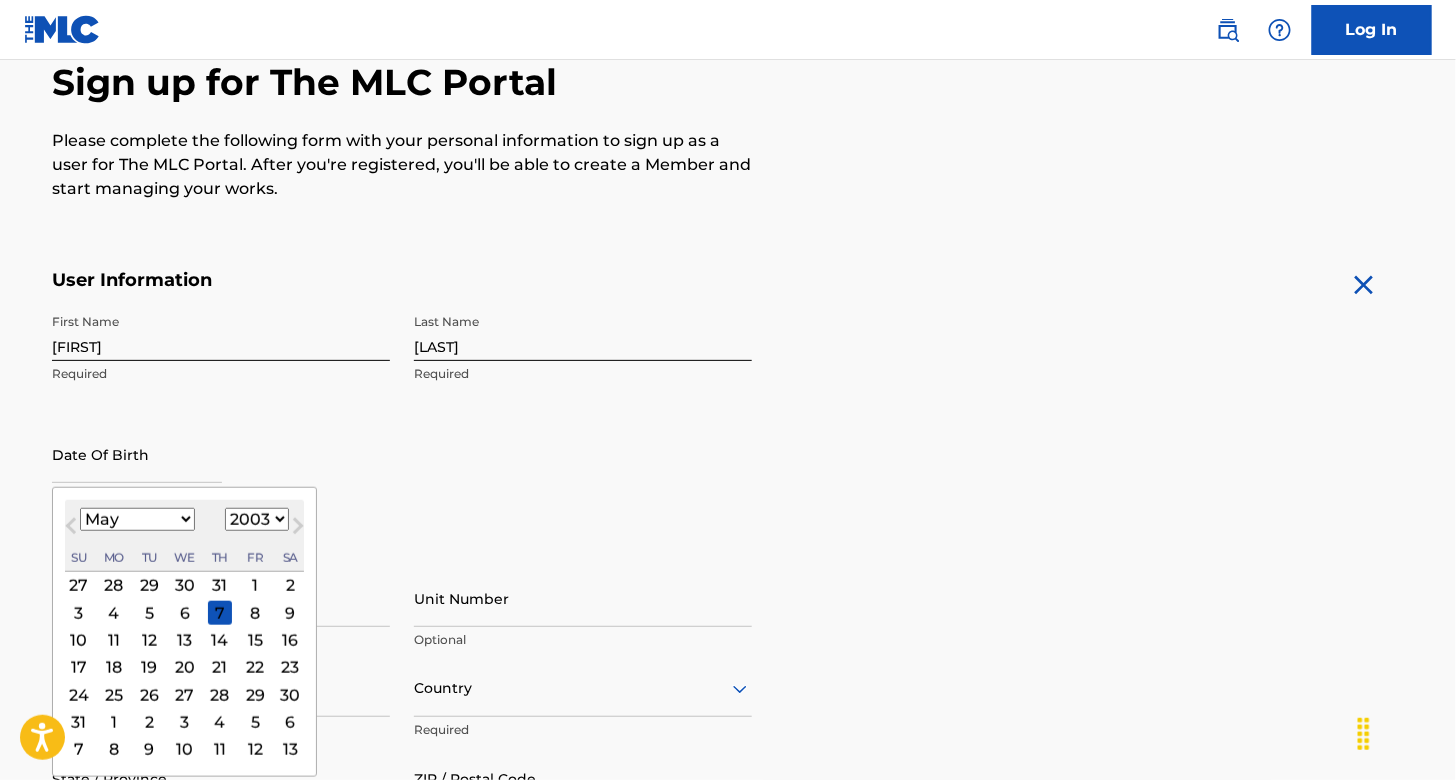 click on "January February March April May June July August September October November December" at bounding box center (137, 519) 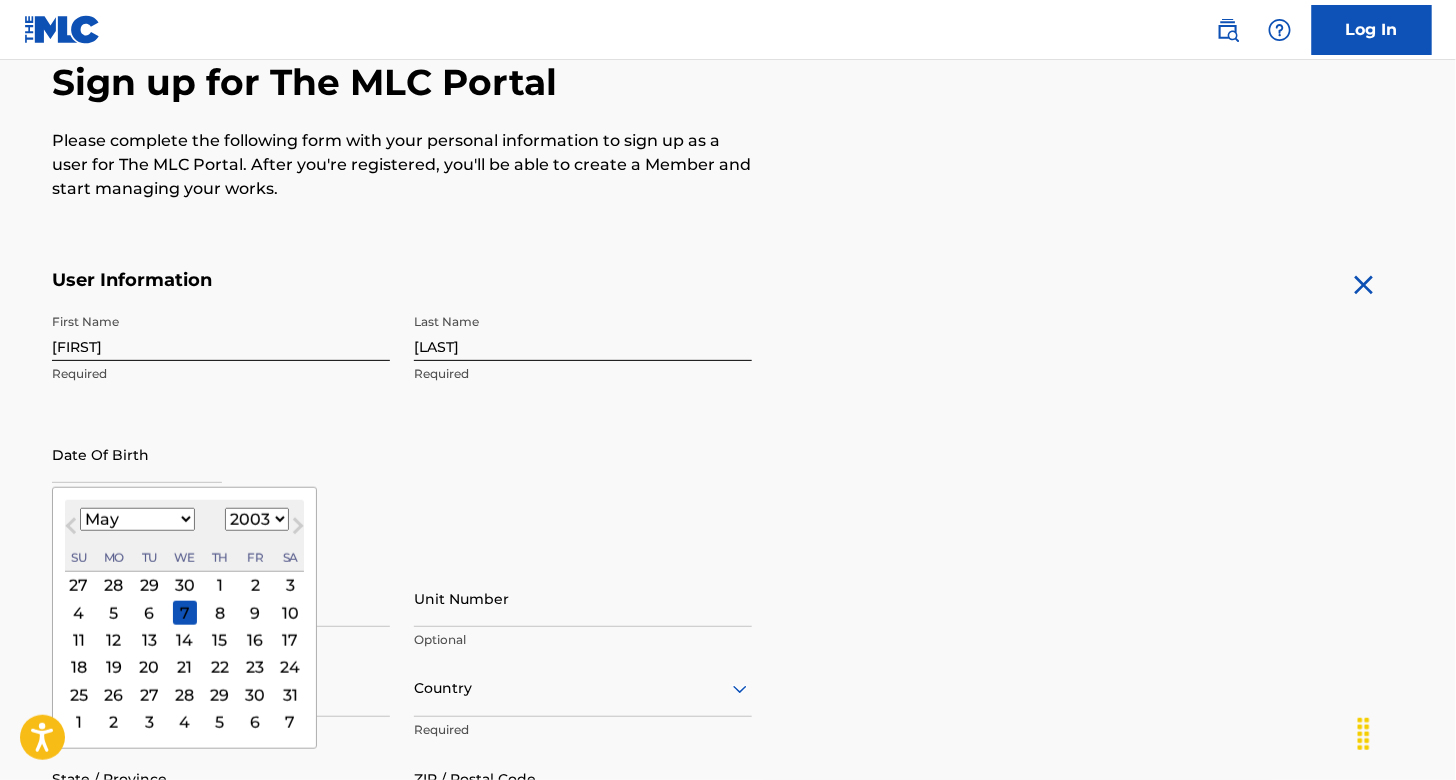 click on "15" at bounding box center (220, 640) 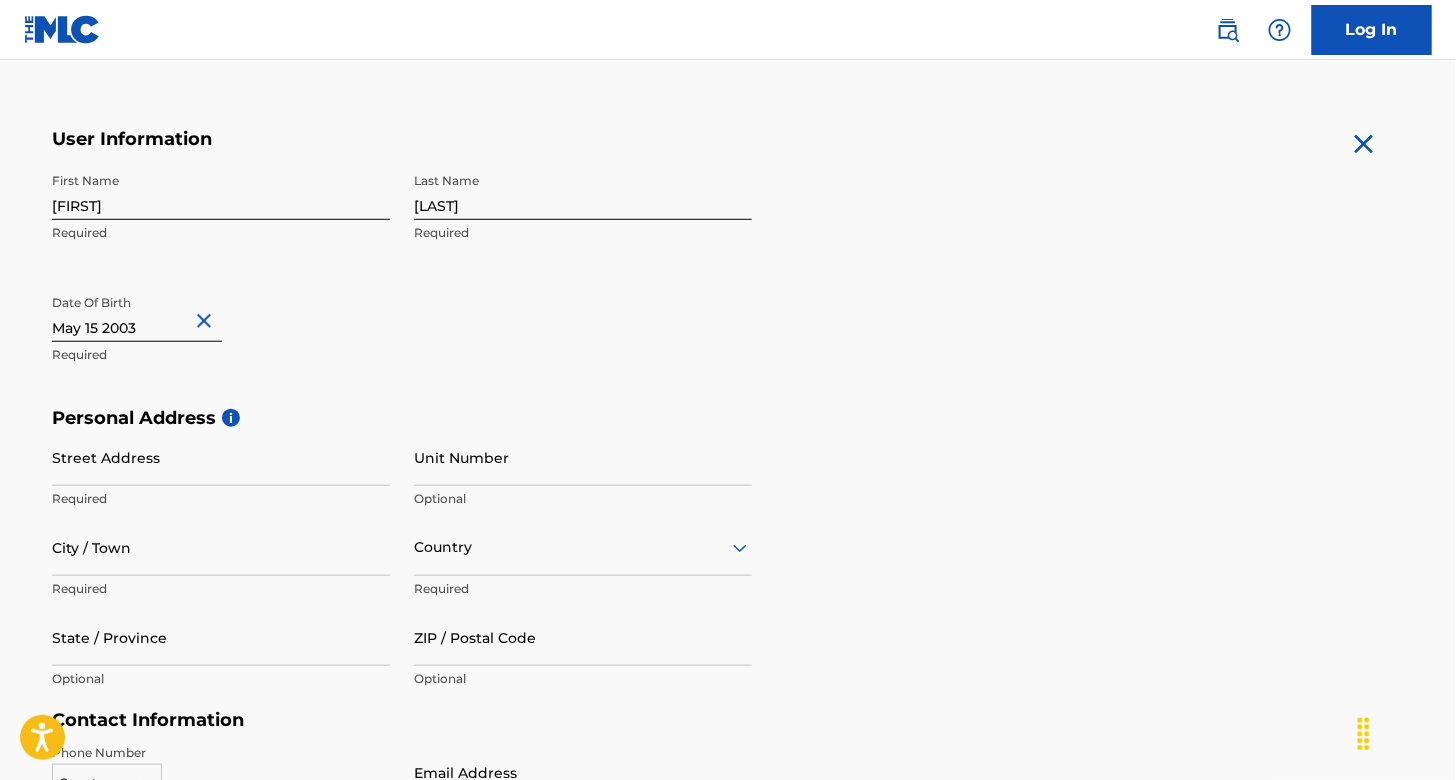 scroll, scrollTop: 400, scrollLeft: 0, axis: vertical 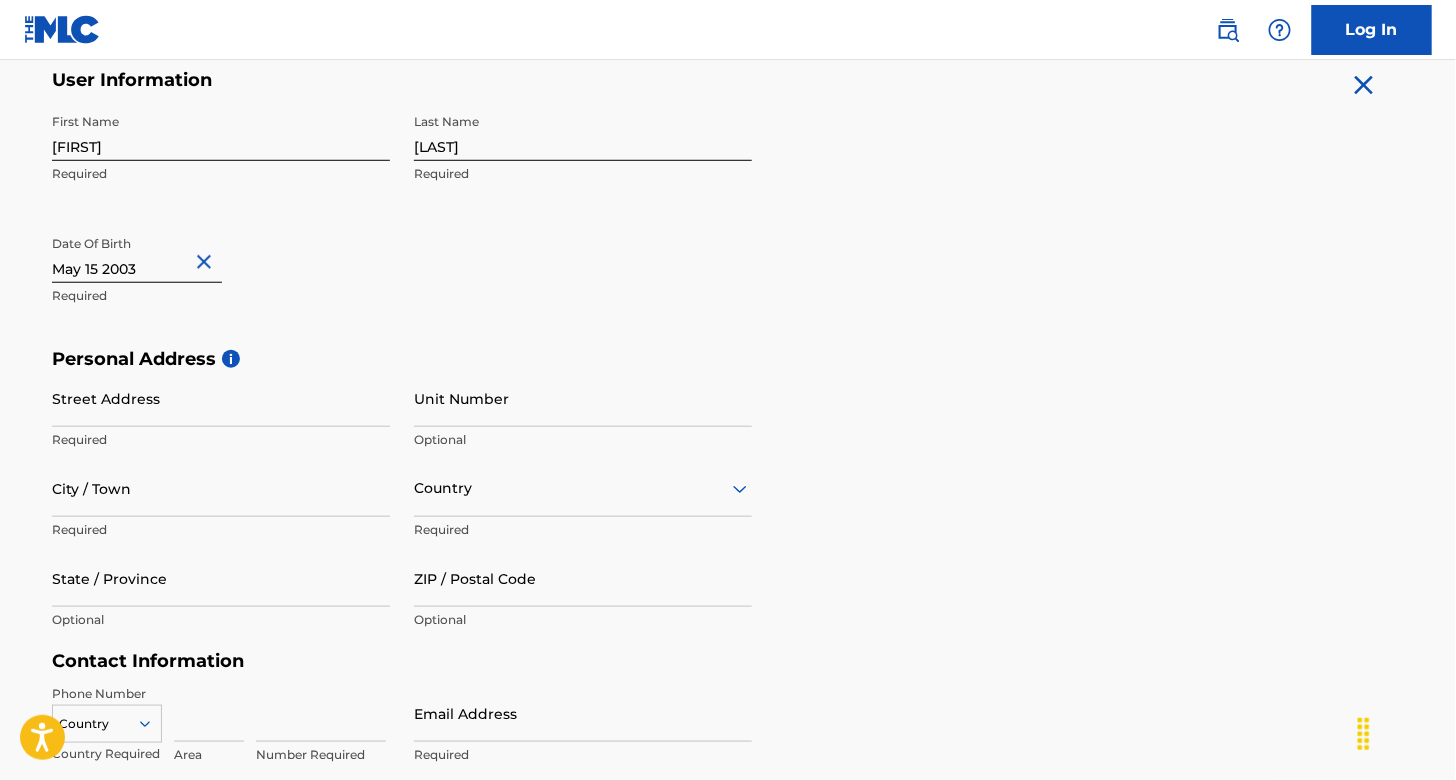 click on "Street Address" at bounding box center (221, 398) 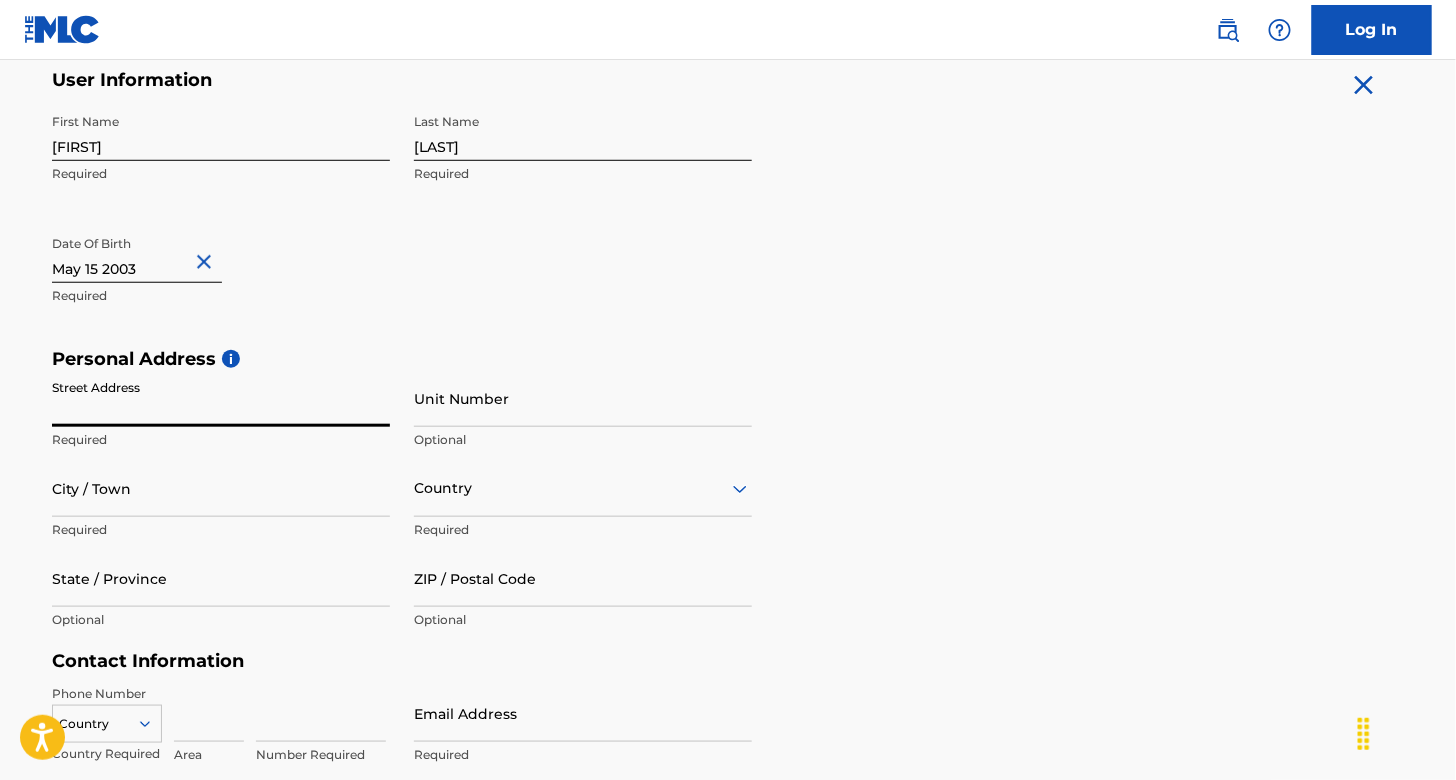 type on "[NUMBER] [STREET]" 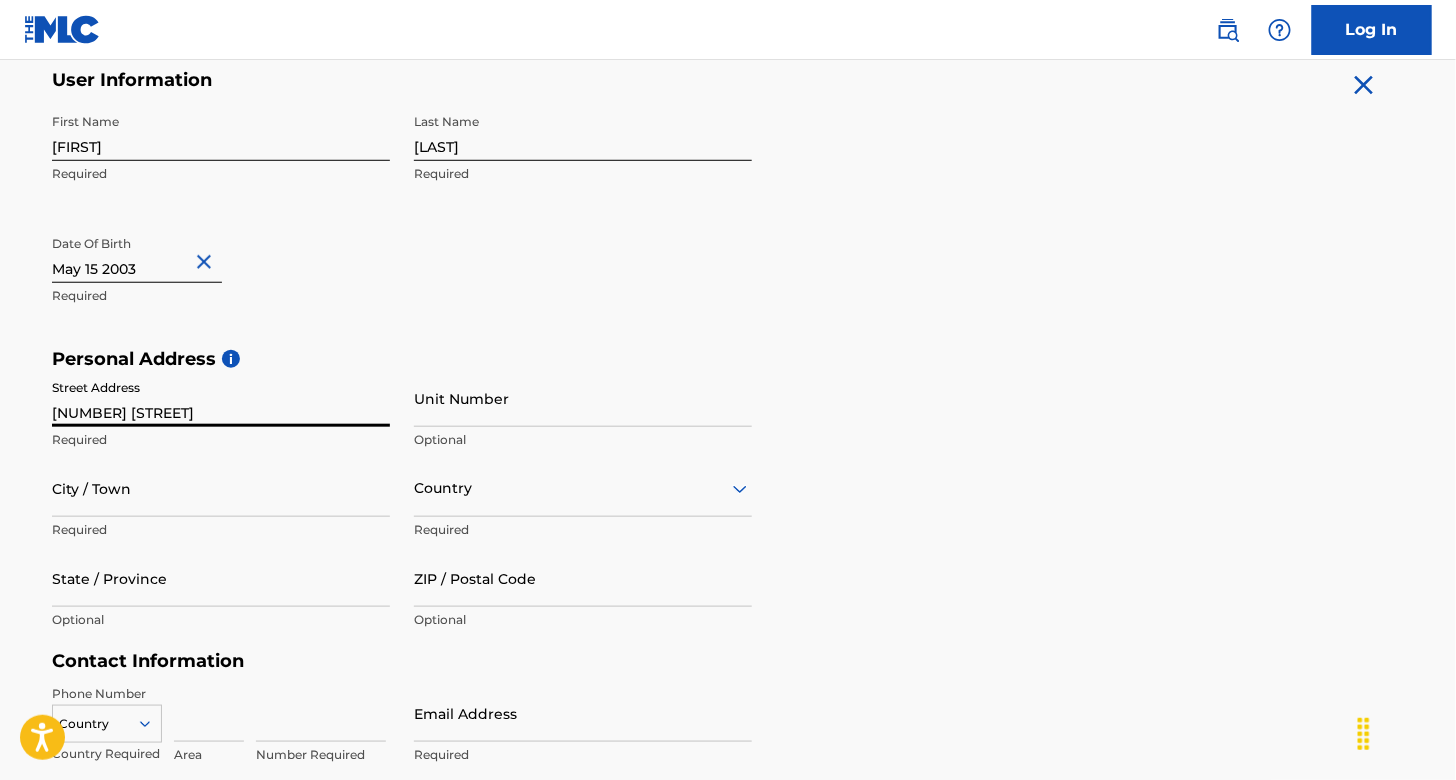 type on "[CITY]" 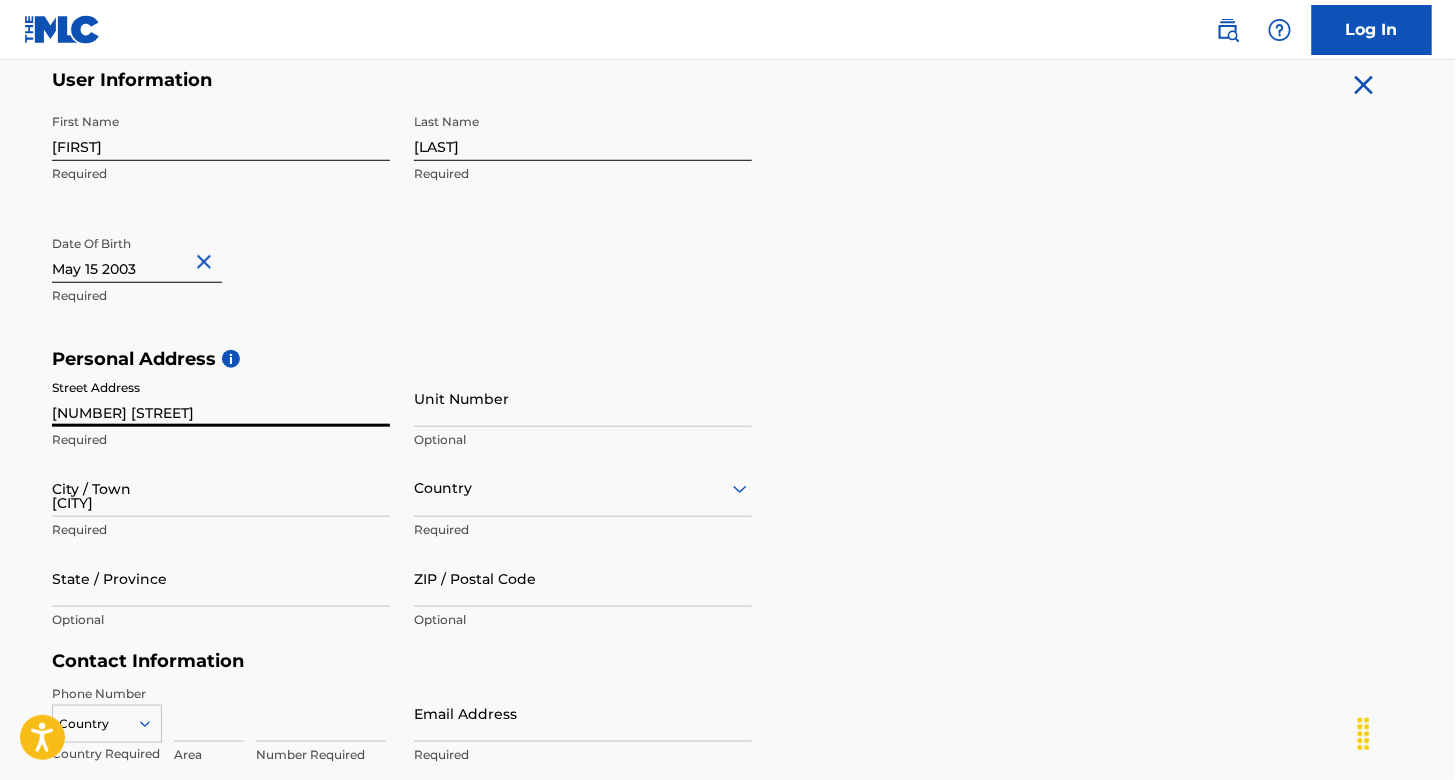 type on "United States" 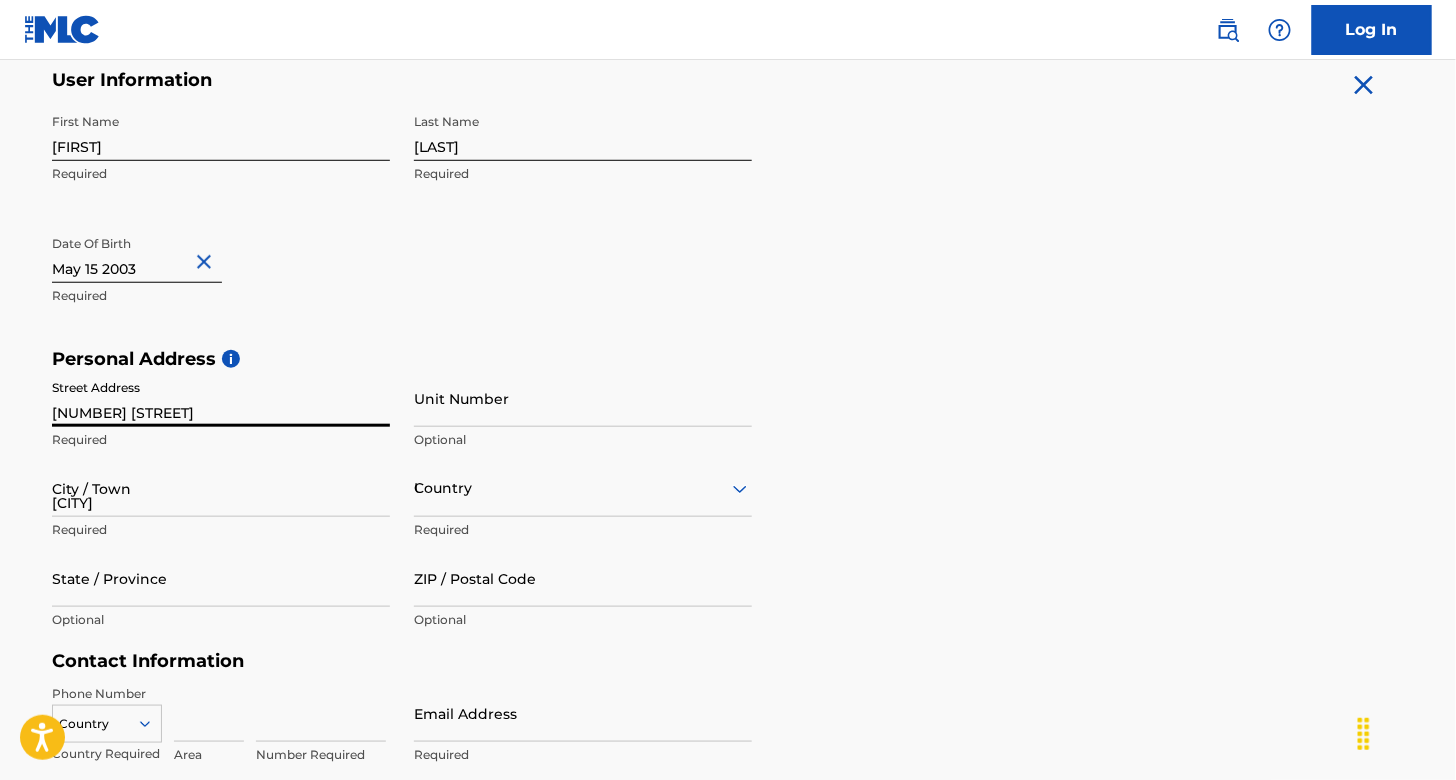 type on "MA" 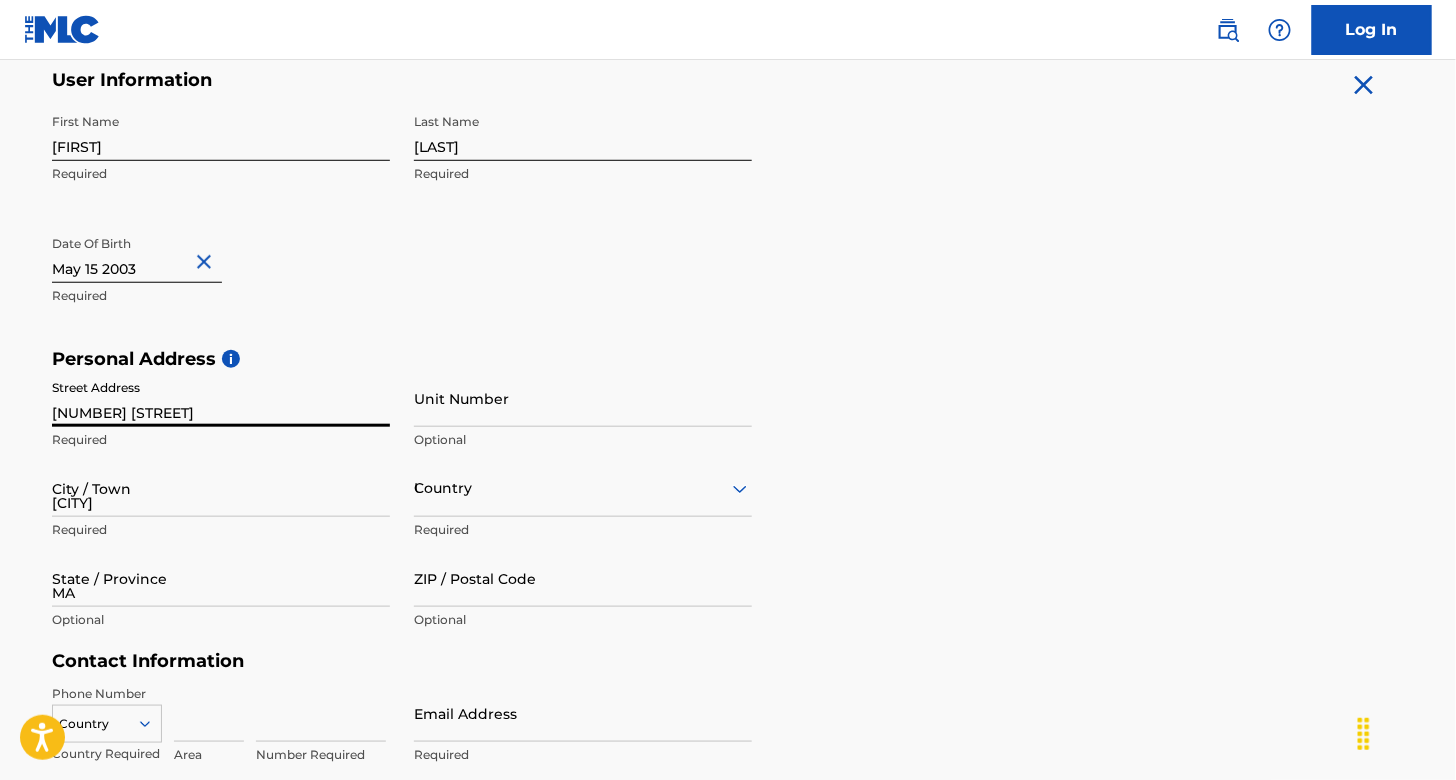 type on "[ZIP]" 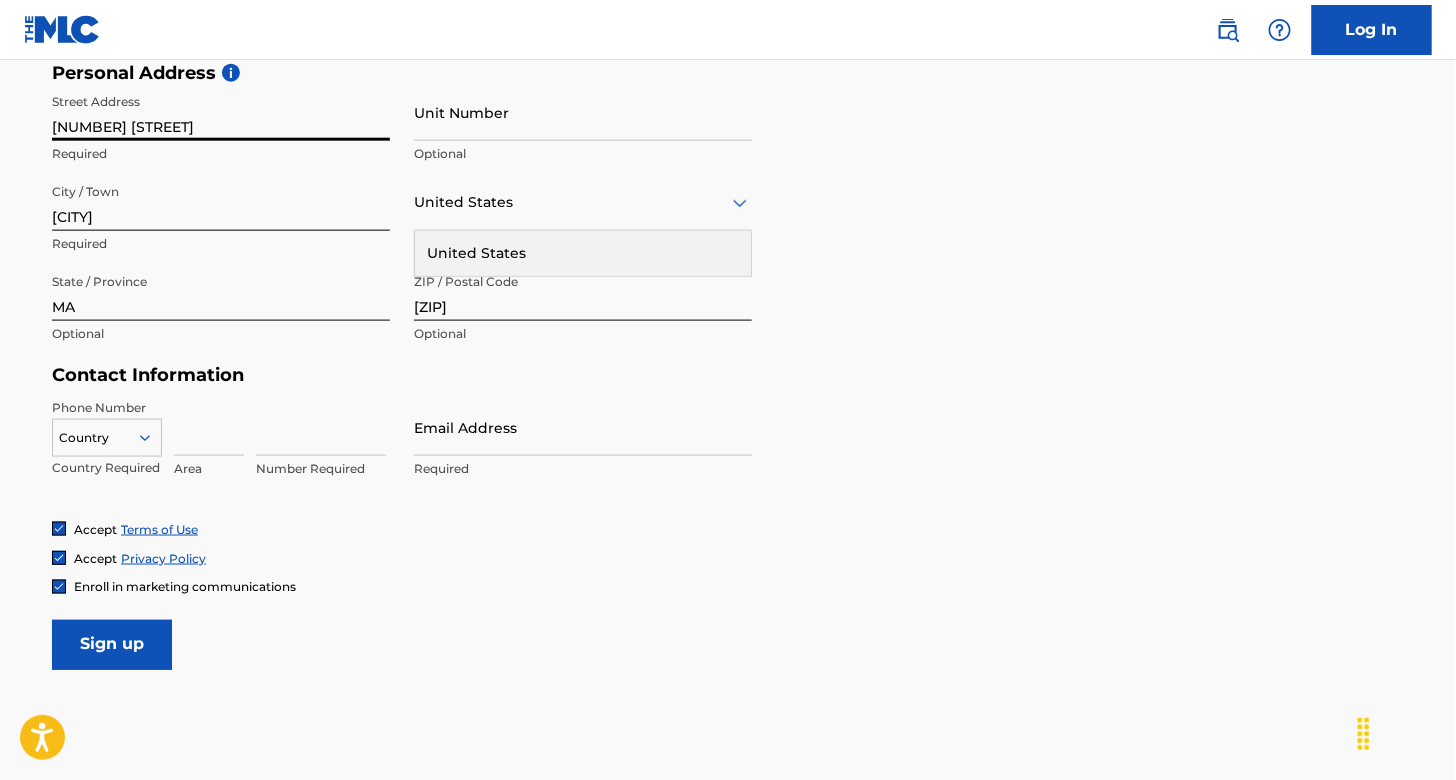 scroll, scrollTop: 700, scrollLeft: 0, axis: vertical 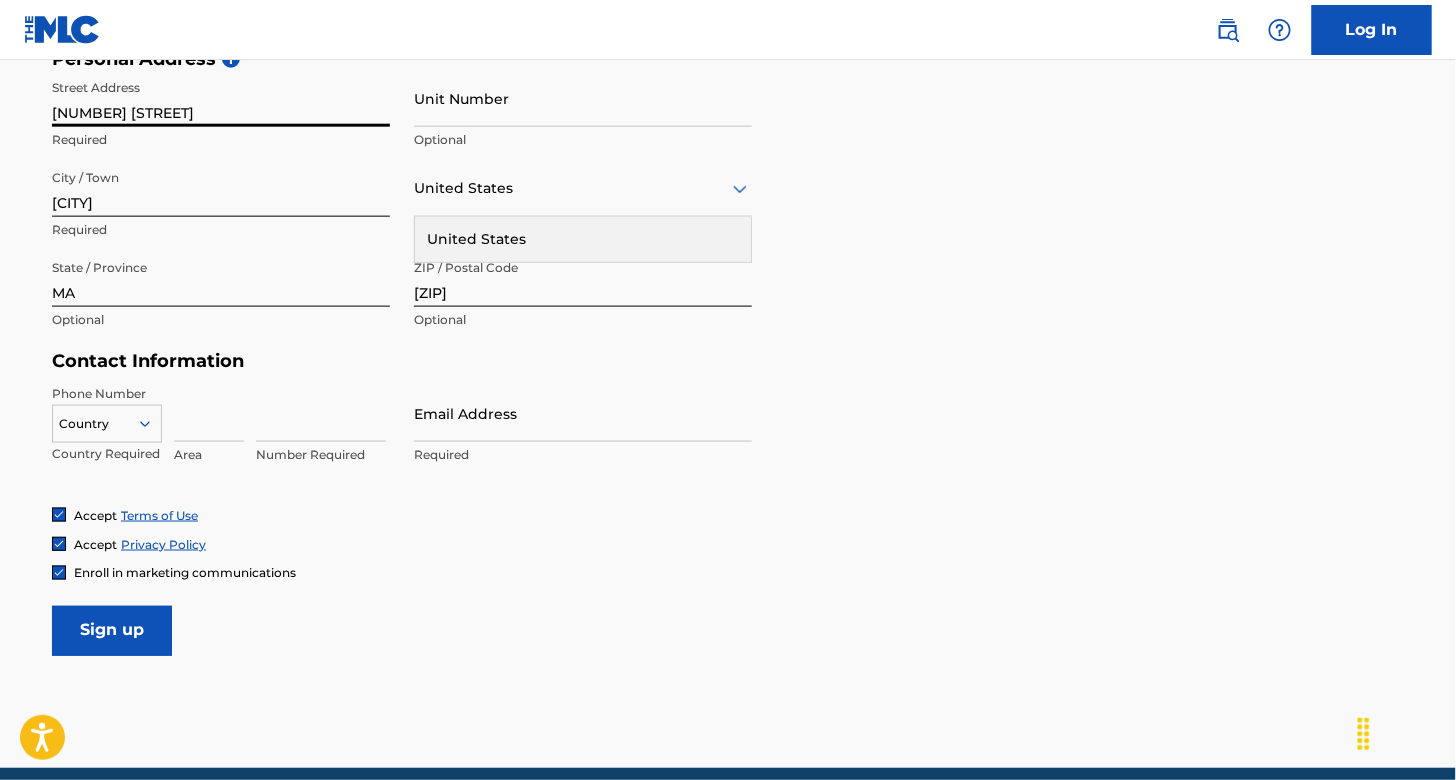 click on "Email Address" at bounding box center [583, 413] 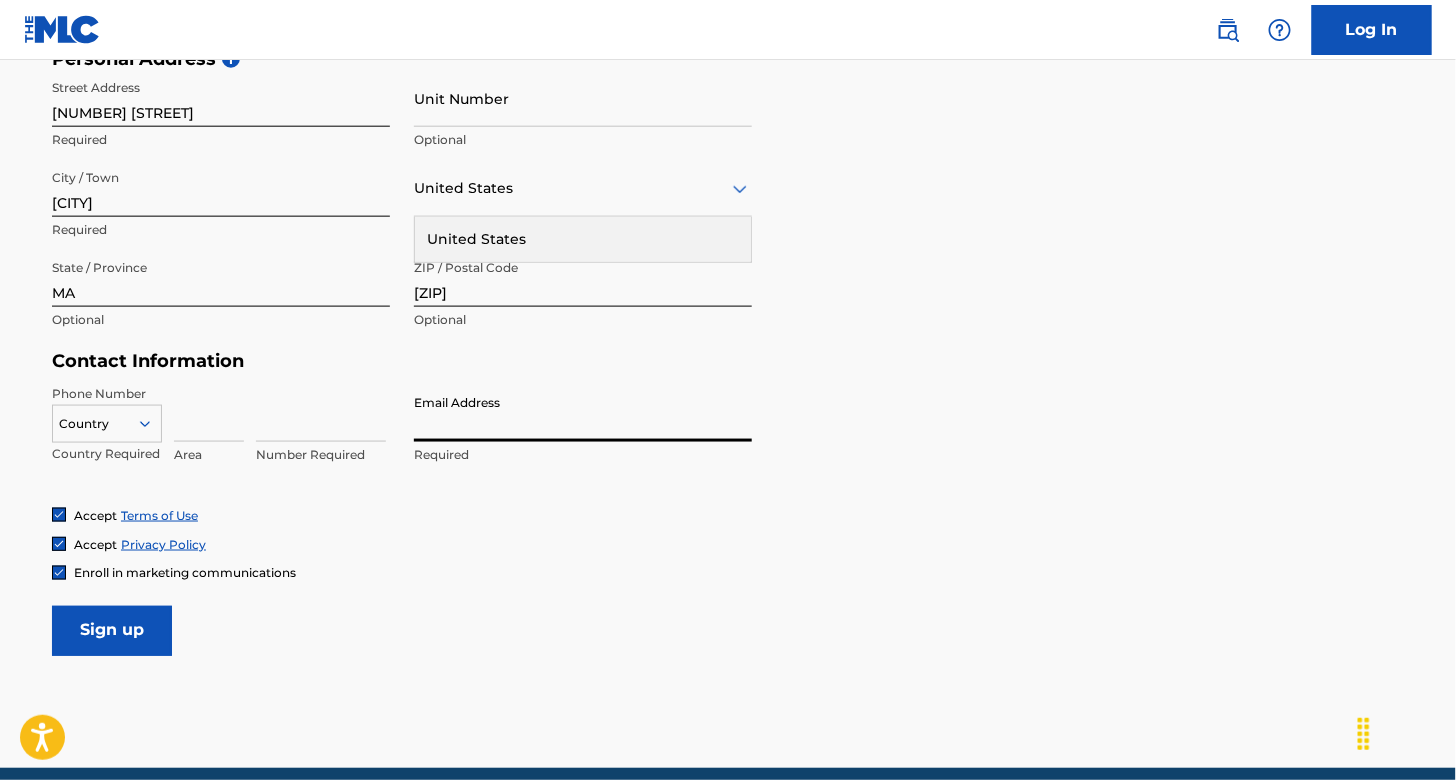 type on "prod97n8@[EXAMPLE.COM]" 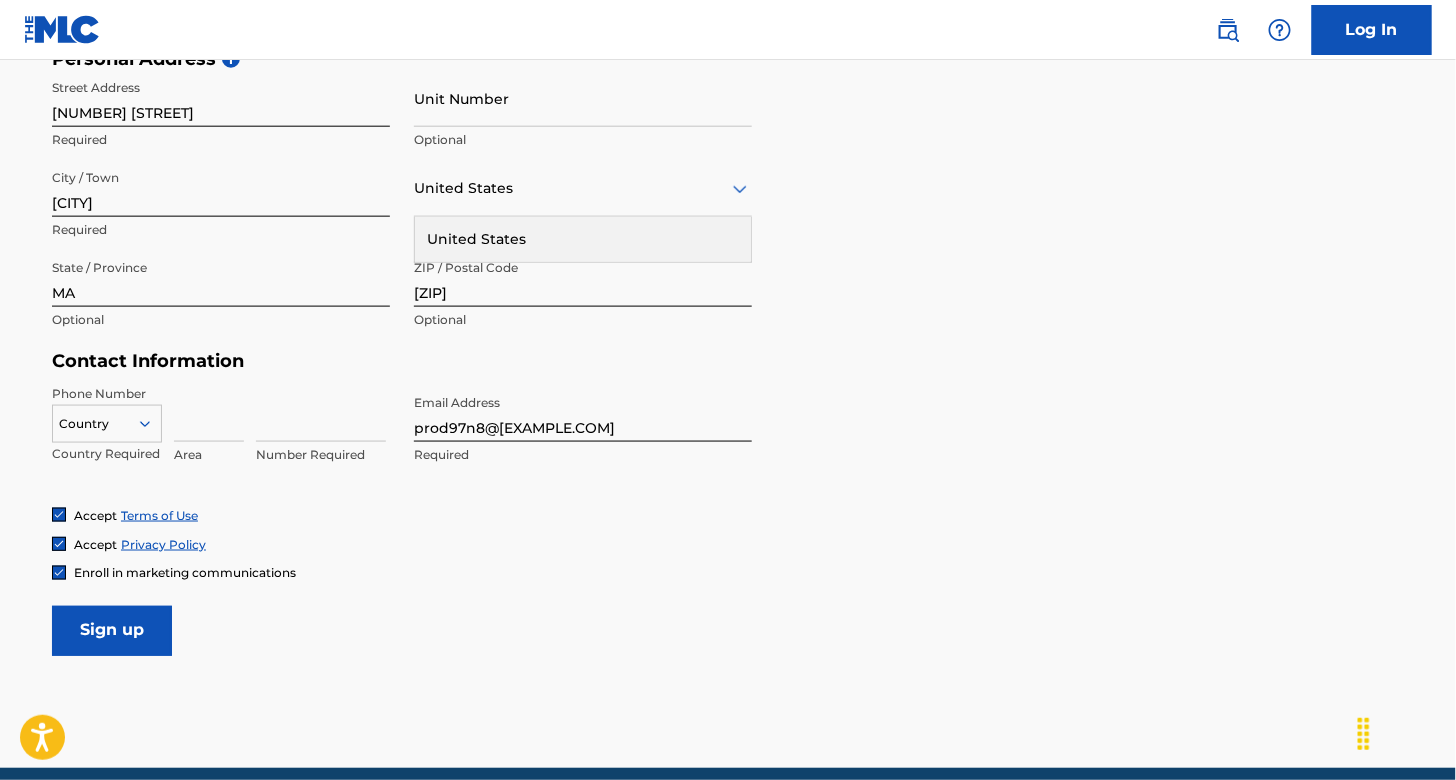 click at bounding box center [209, 413] 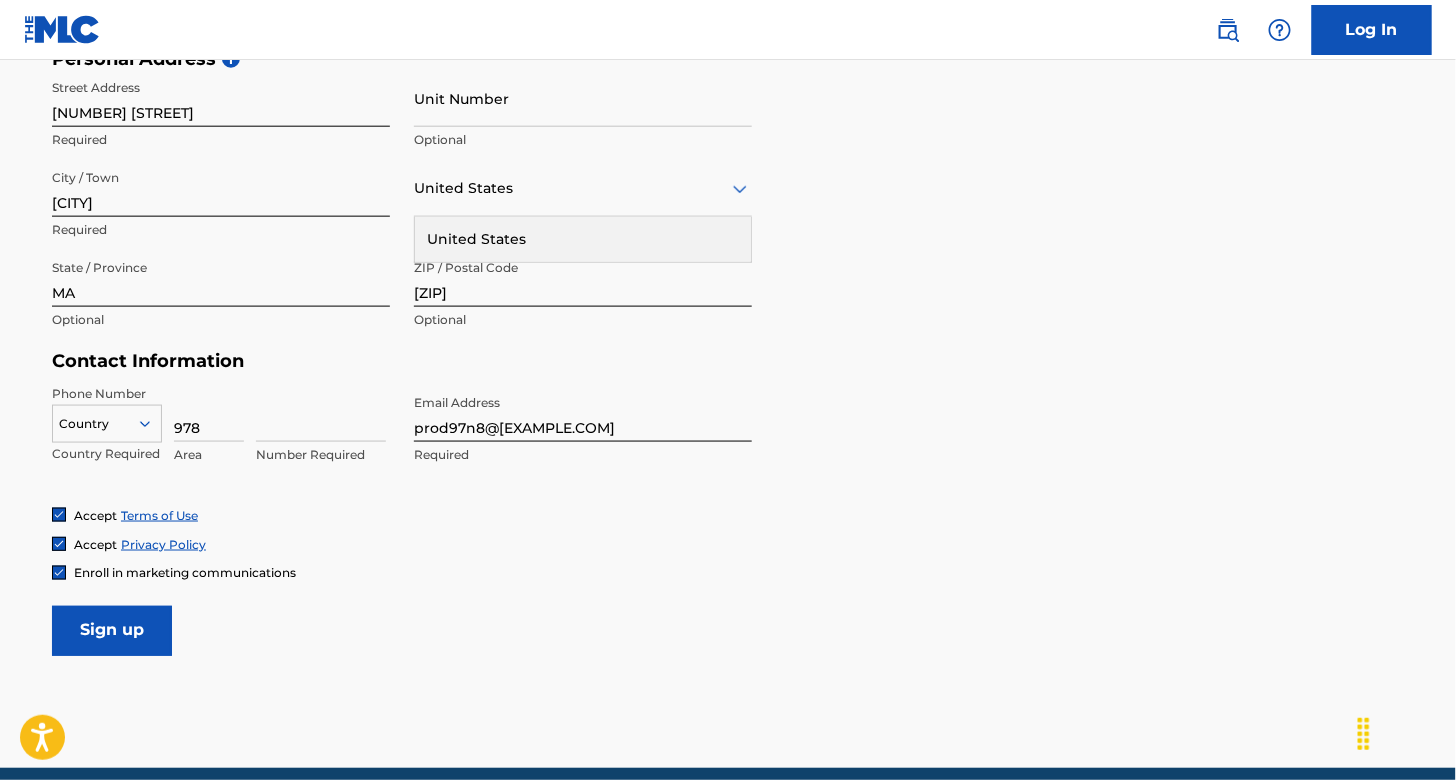 type on "978" 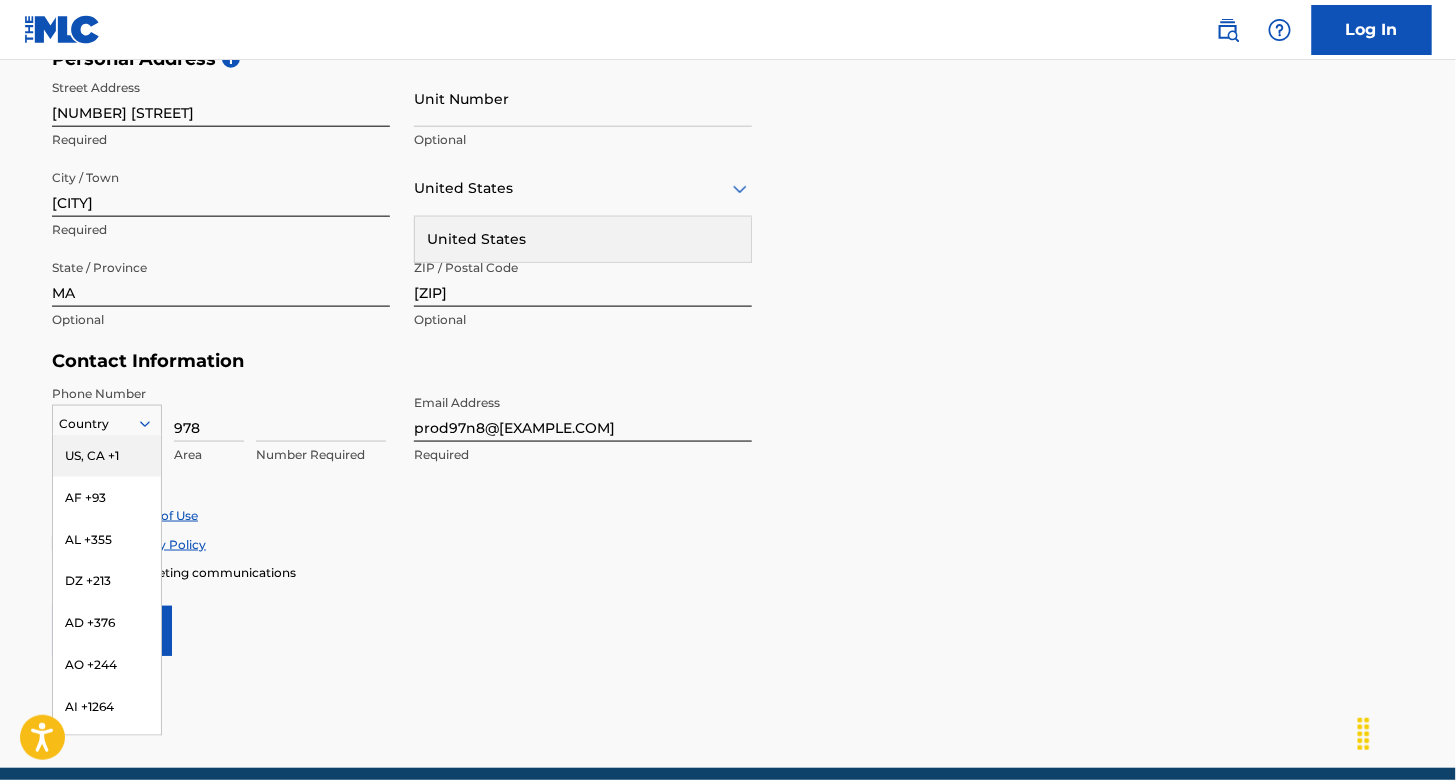 click on "Country" at bounding box center [107, 424] 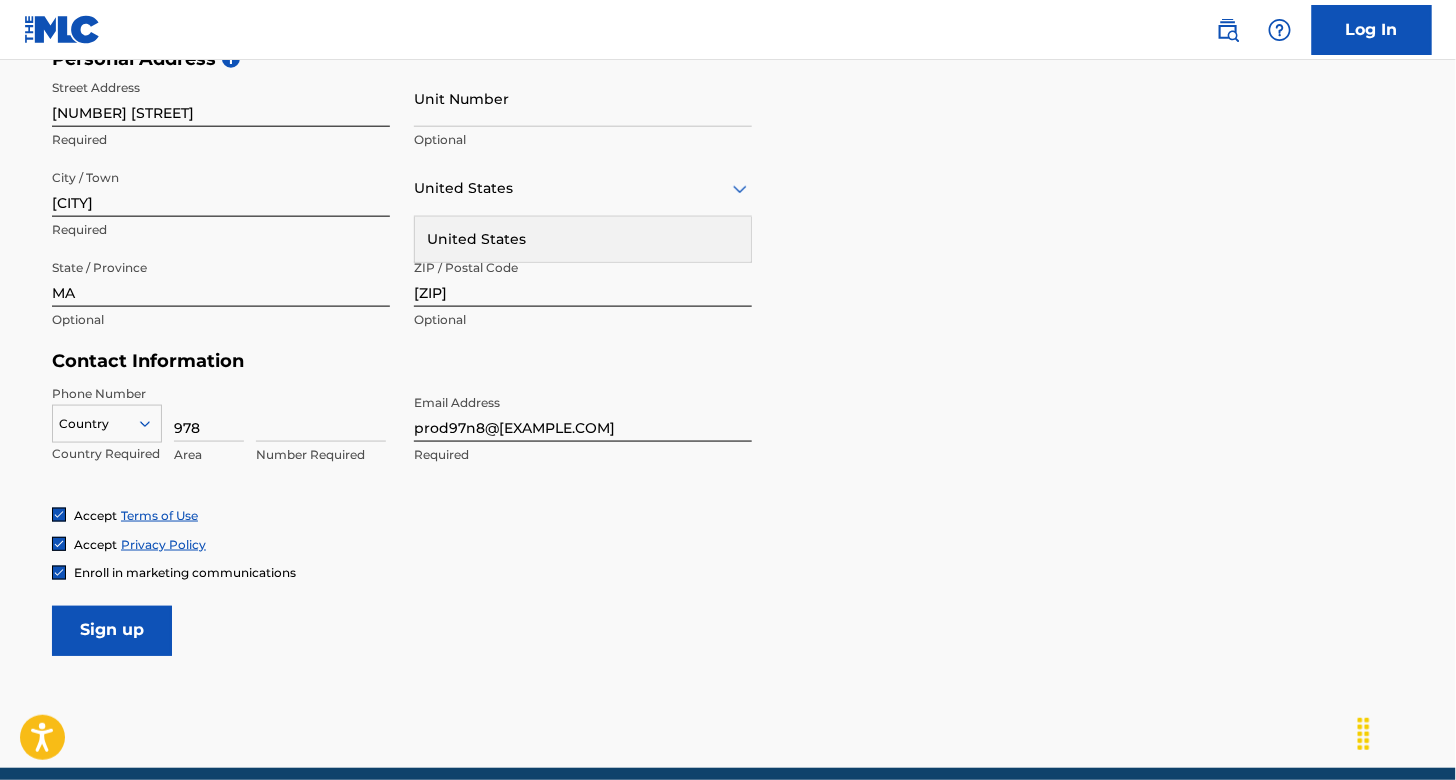 click at bounding box center [321, 413] 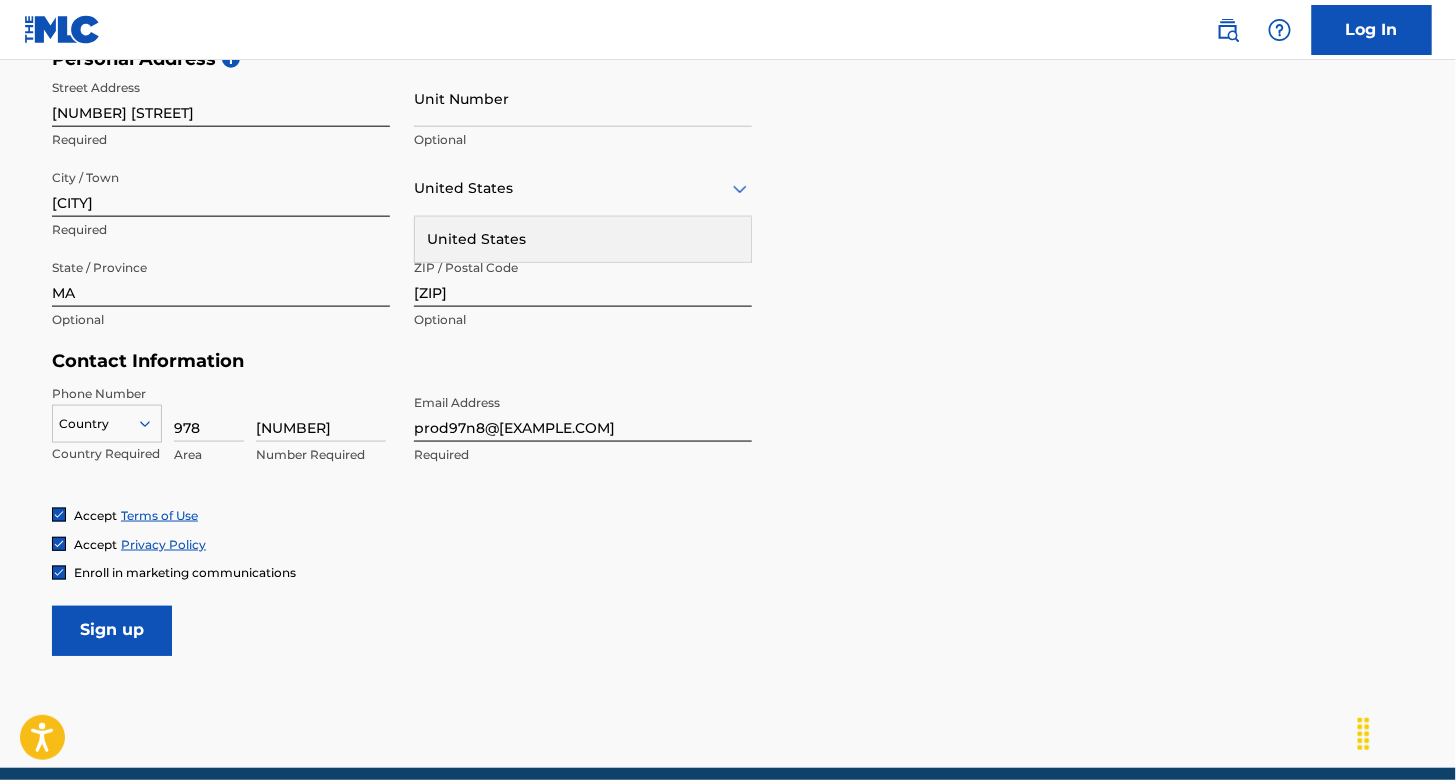 scroll, scrollTop: 0, scrollLeft: 0, axis: both 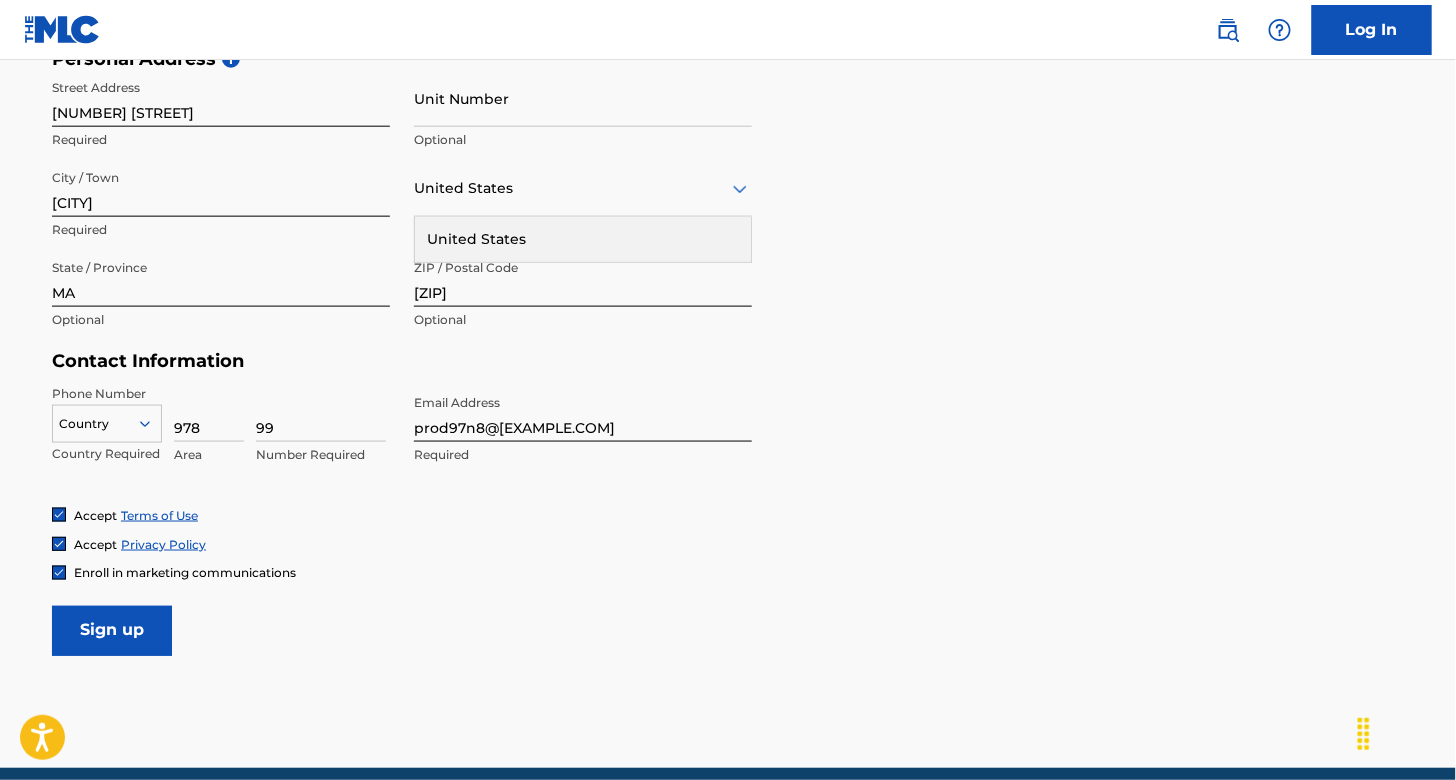 type on "9" 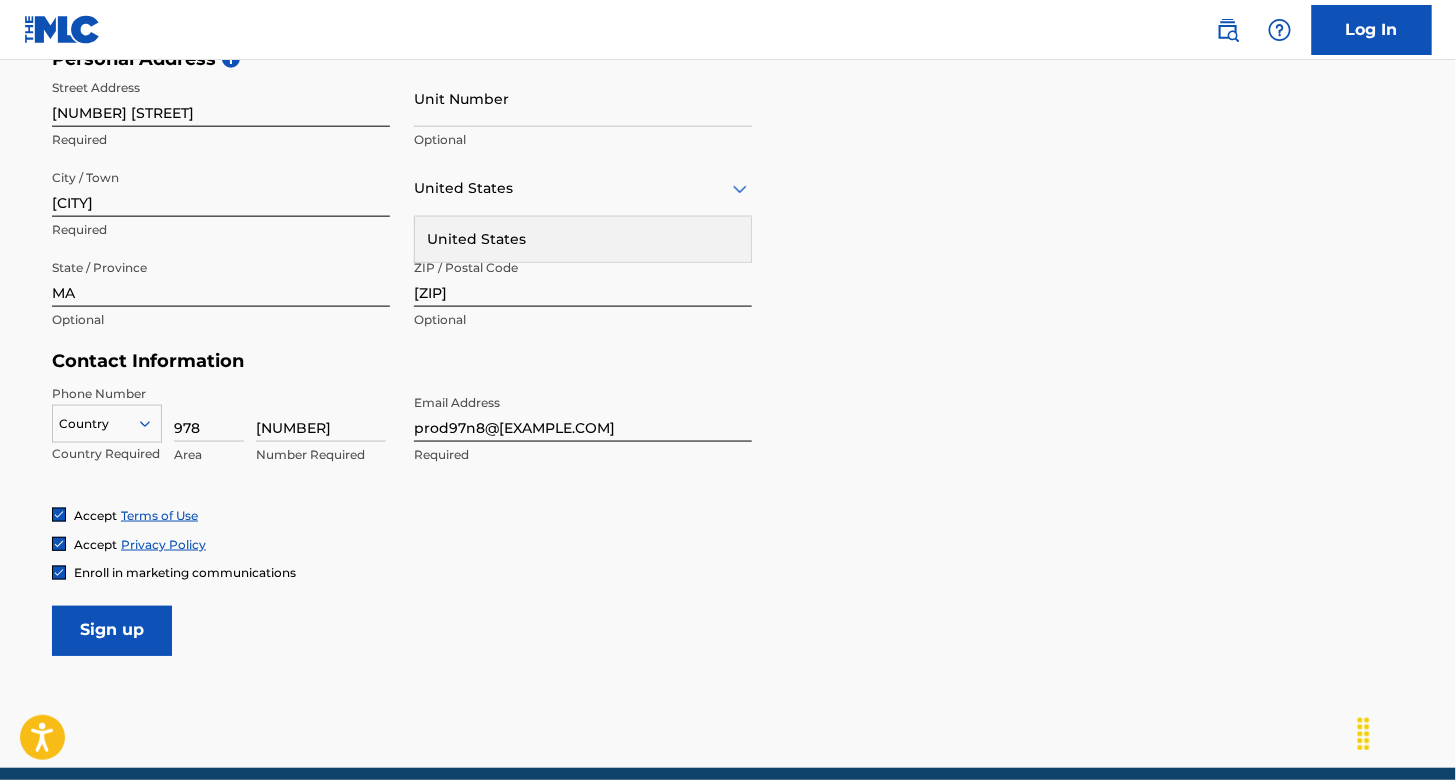 click on "Sign up" at bounding box center [112, 631] 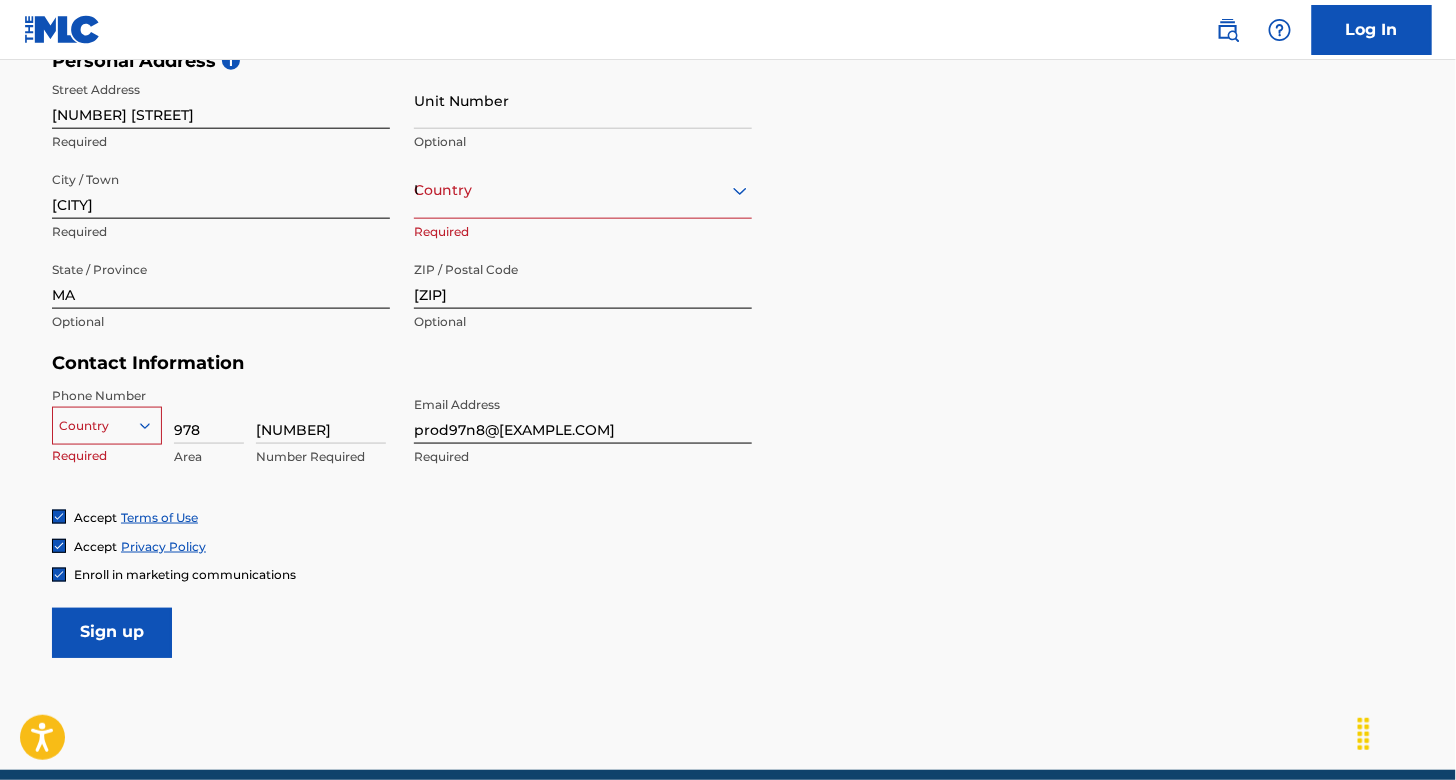 scroll, scrollTop: 700, scrollLeft: 0, axis: vertical 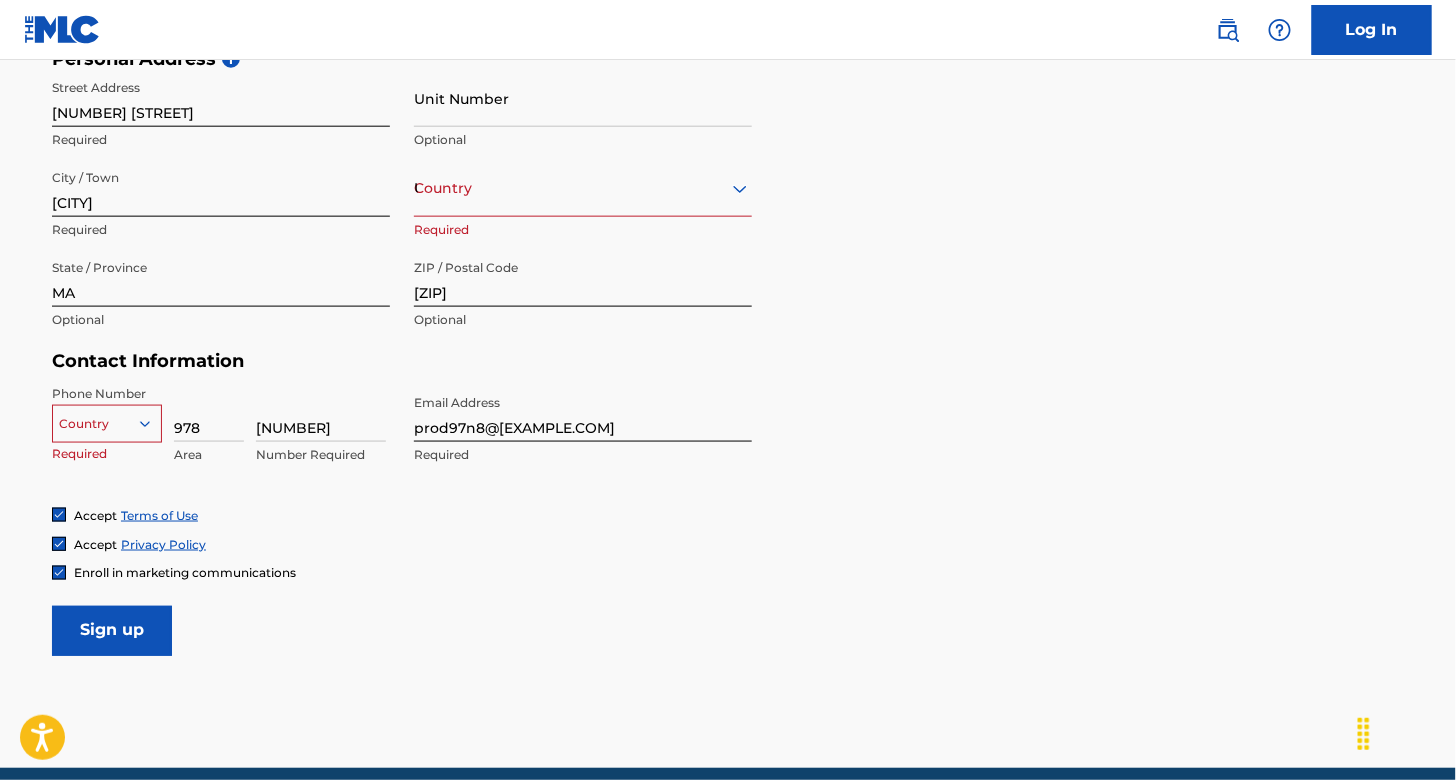 click on "Sign up" at bounding box center [112, 631] 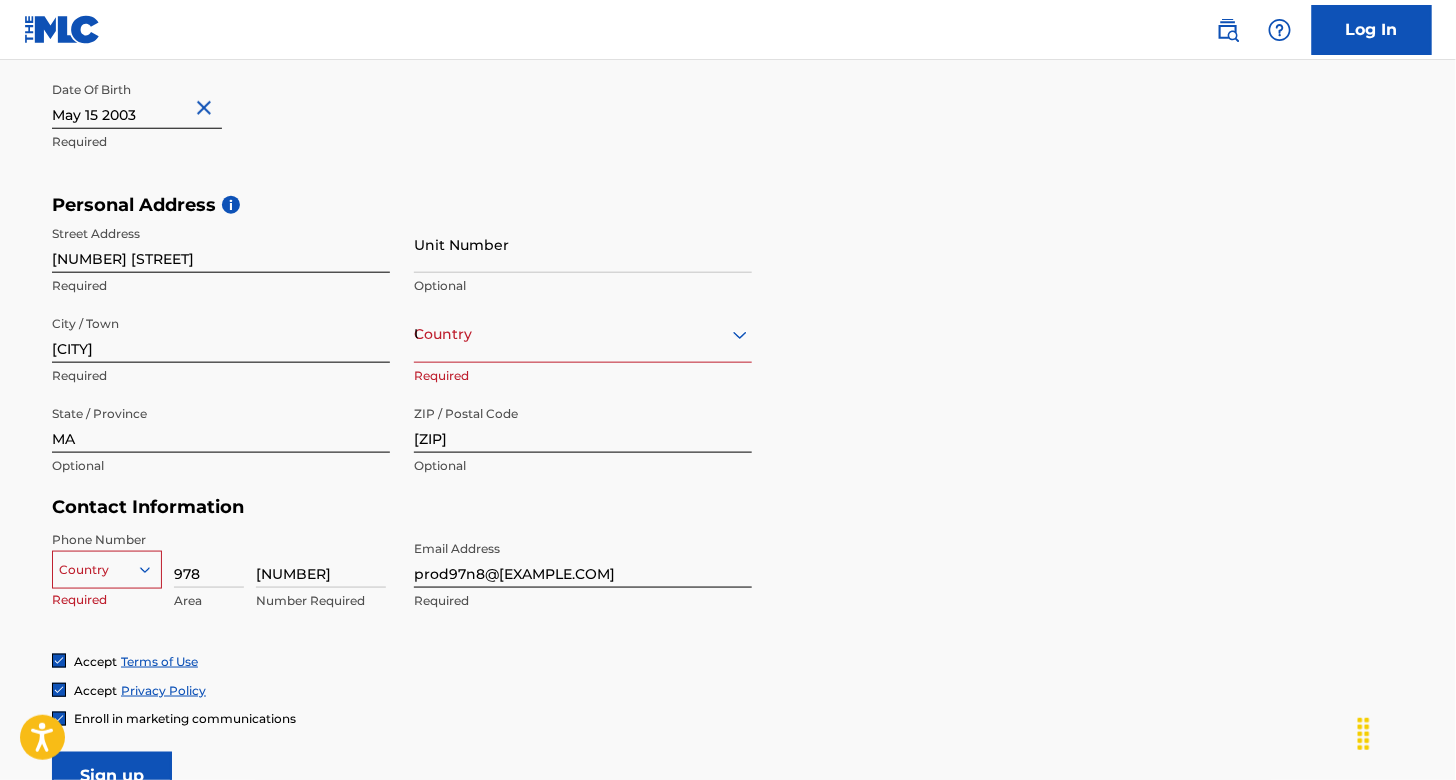 scroll, scrollTop: 500, scrollLeft: 0, axis: vertical 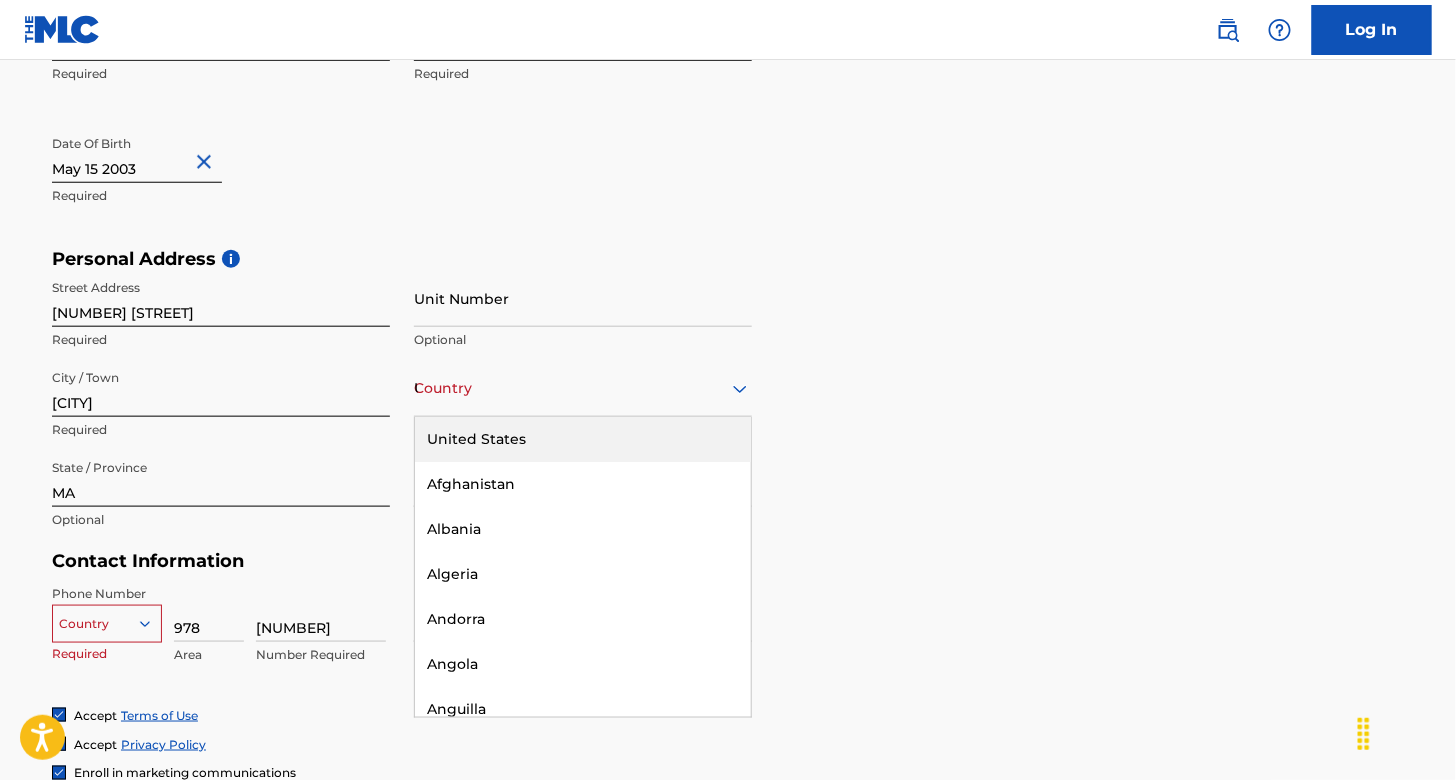 click on "United States" at bounding box center [583, 388] 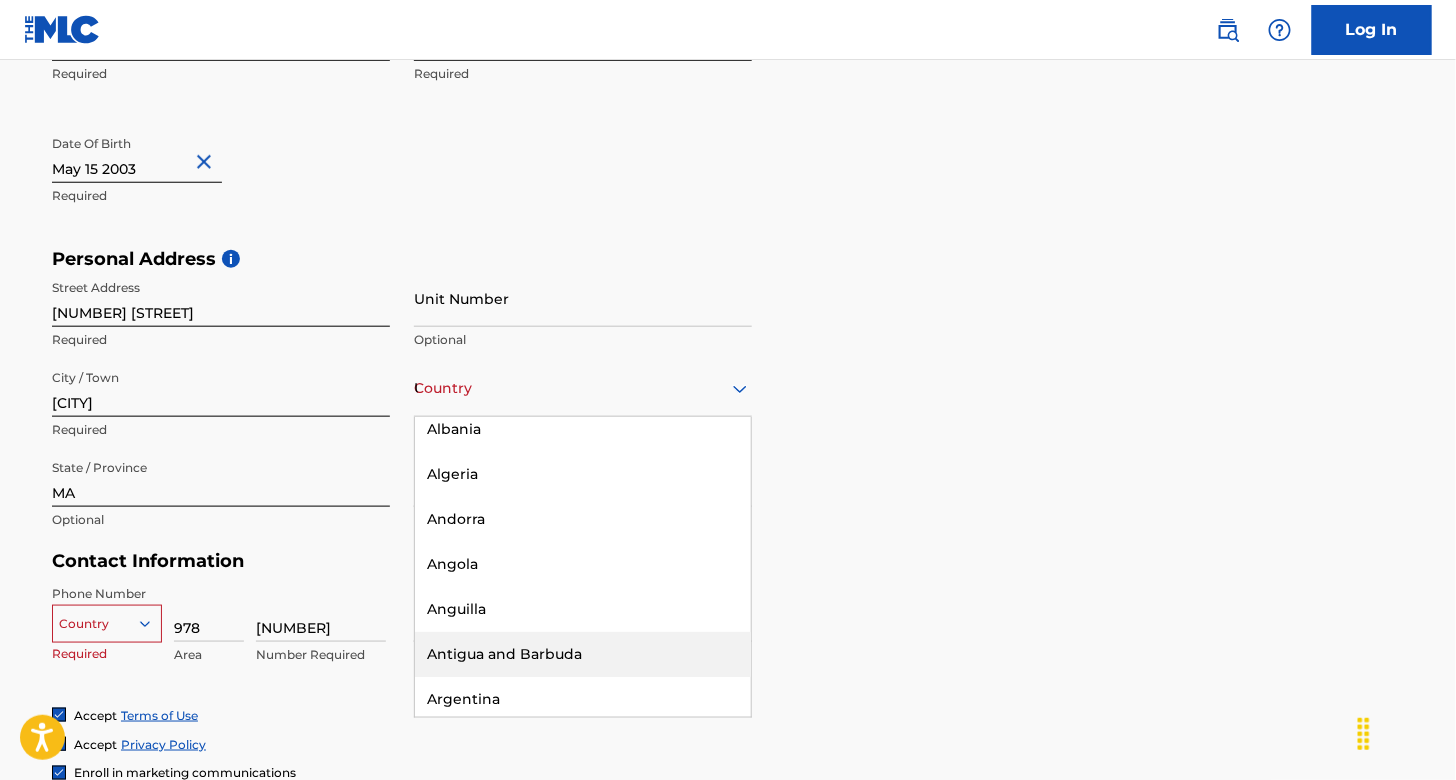 scroll, scrollTop: 0, scrollLeft: 0, axis: both 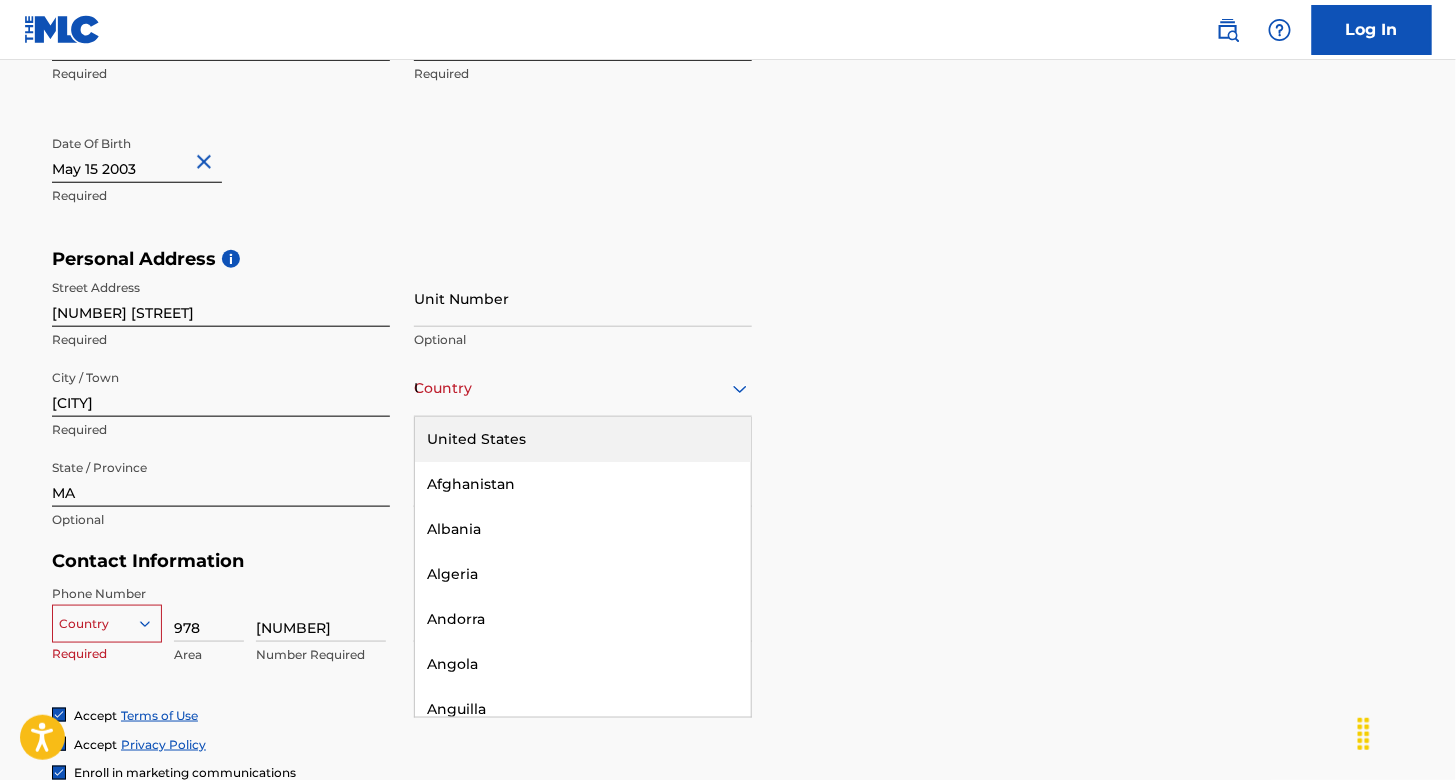 click on "United States" at bounding box center [583, 439] 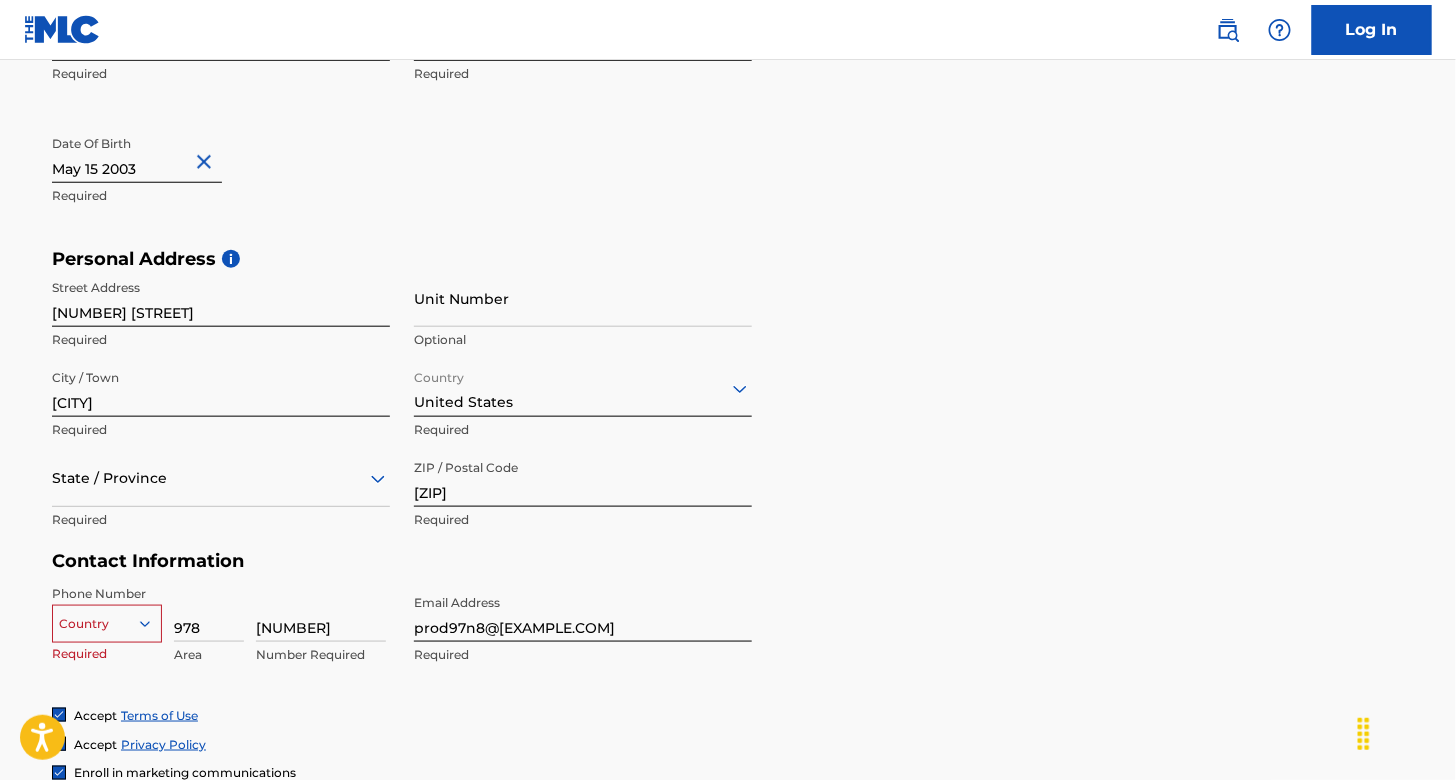 click on "State / Province" at bounding box center [221, 478] 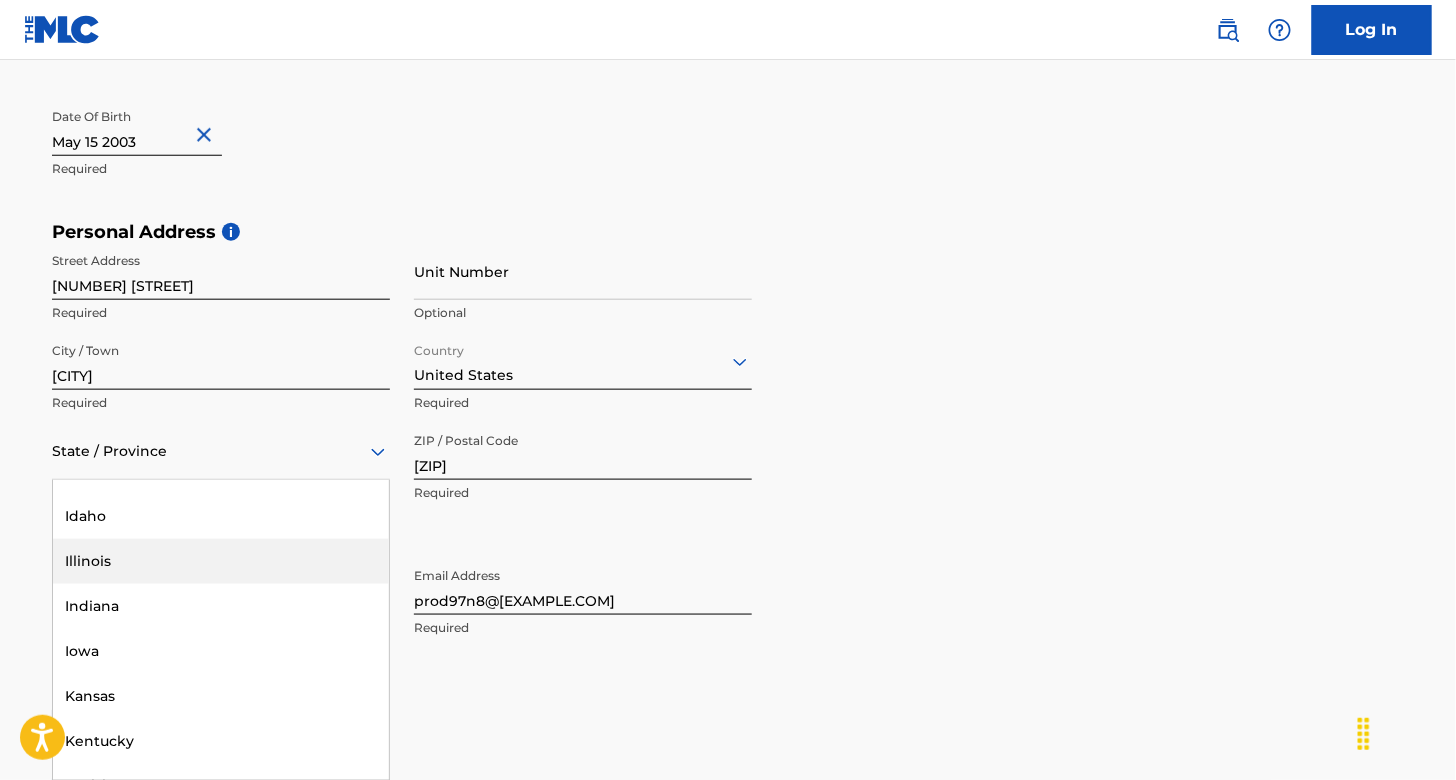 scroll, scrollTop: 900, scrollLeft: 0, axis: vertical 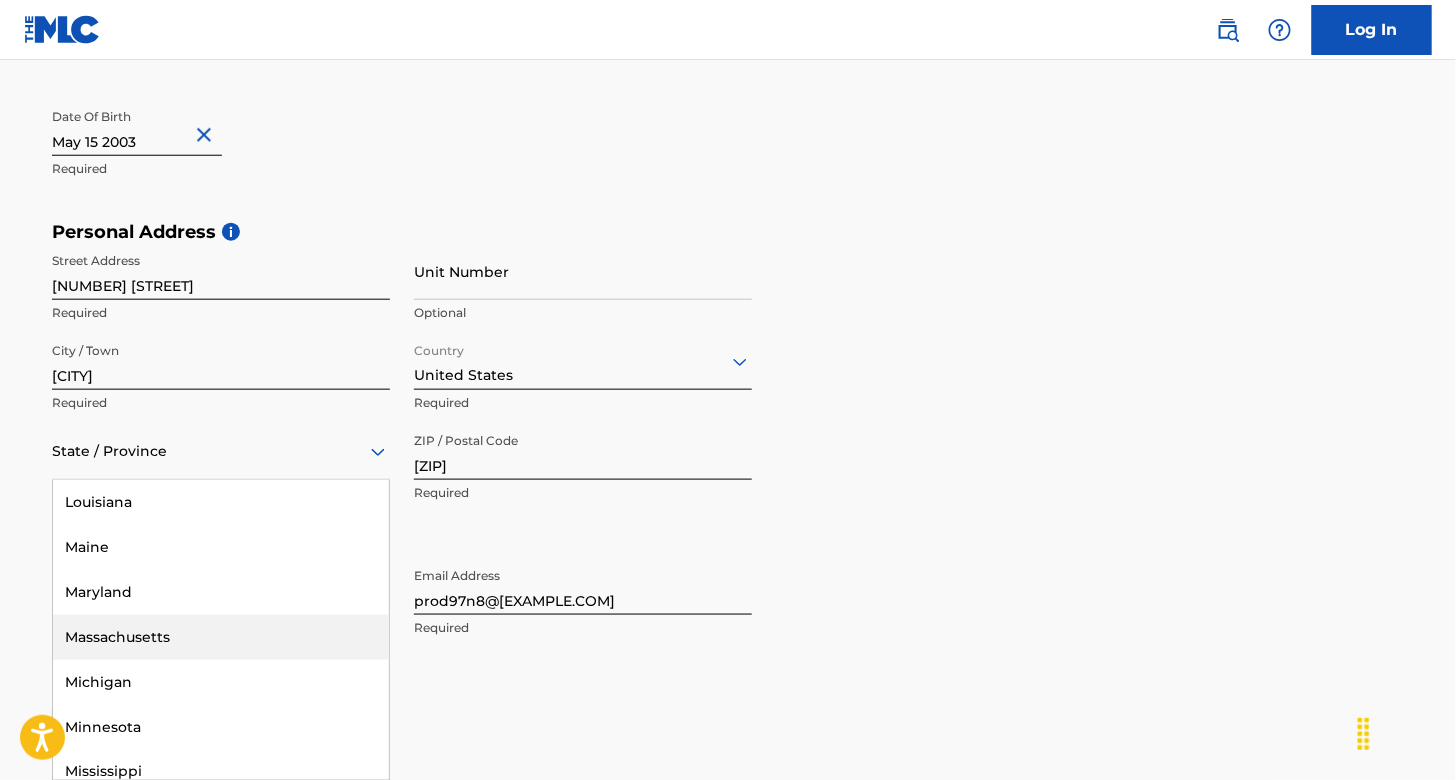 click on "Massachusetts" at bounding box center [221, 637] 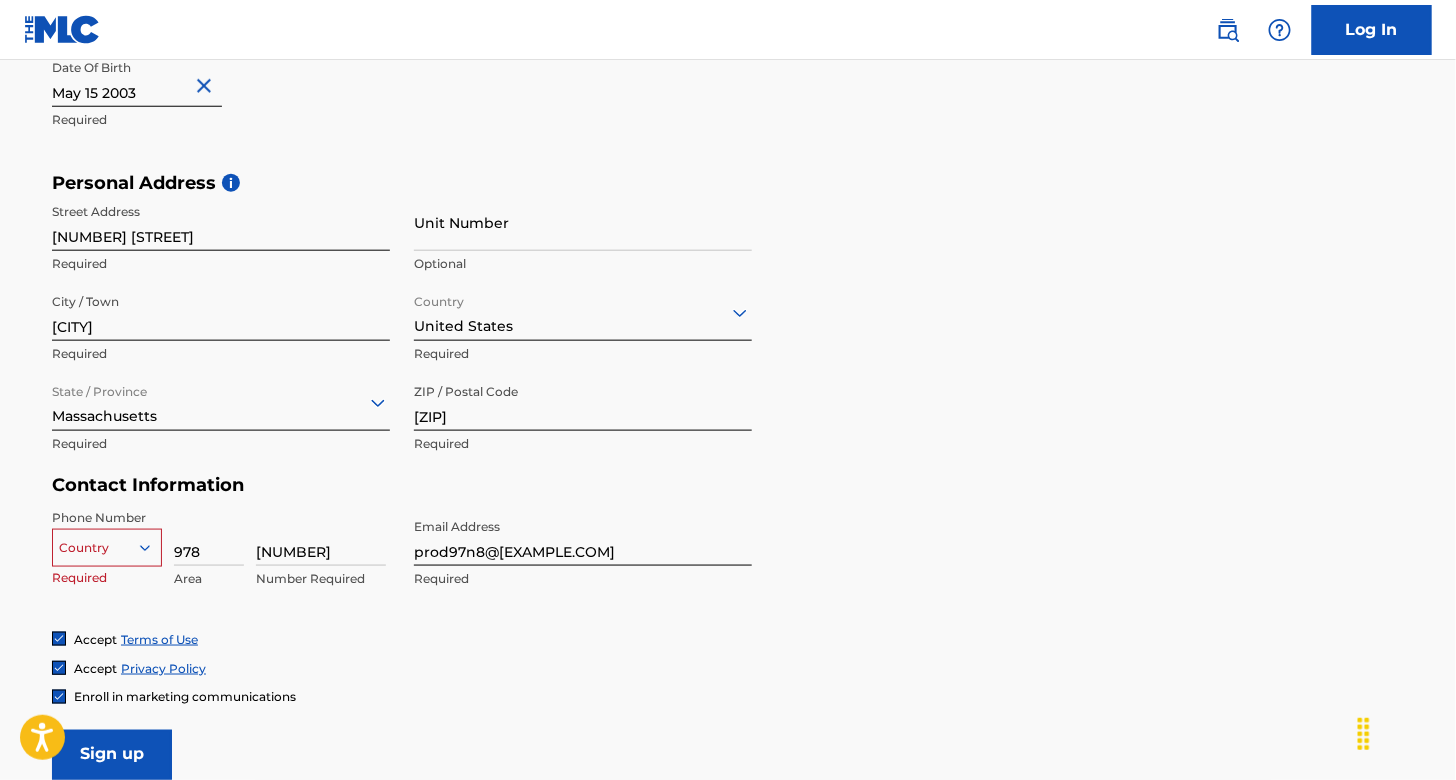 scroll, scrollTop: 783, scrollLeft: 0, axis: vertical 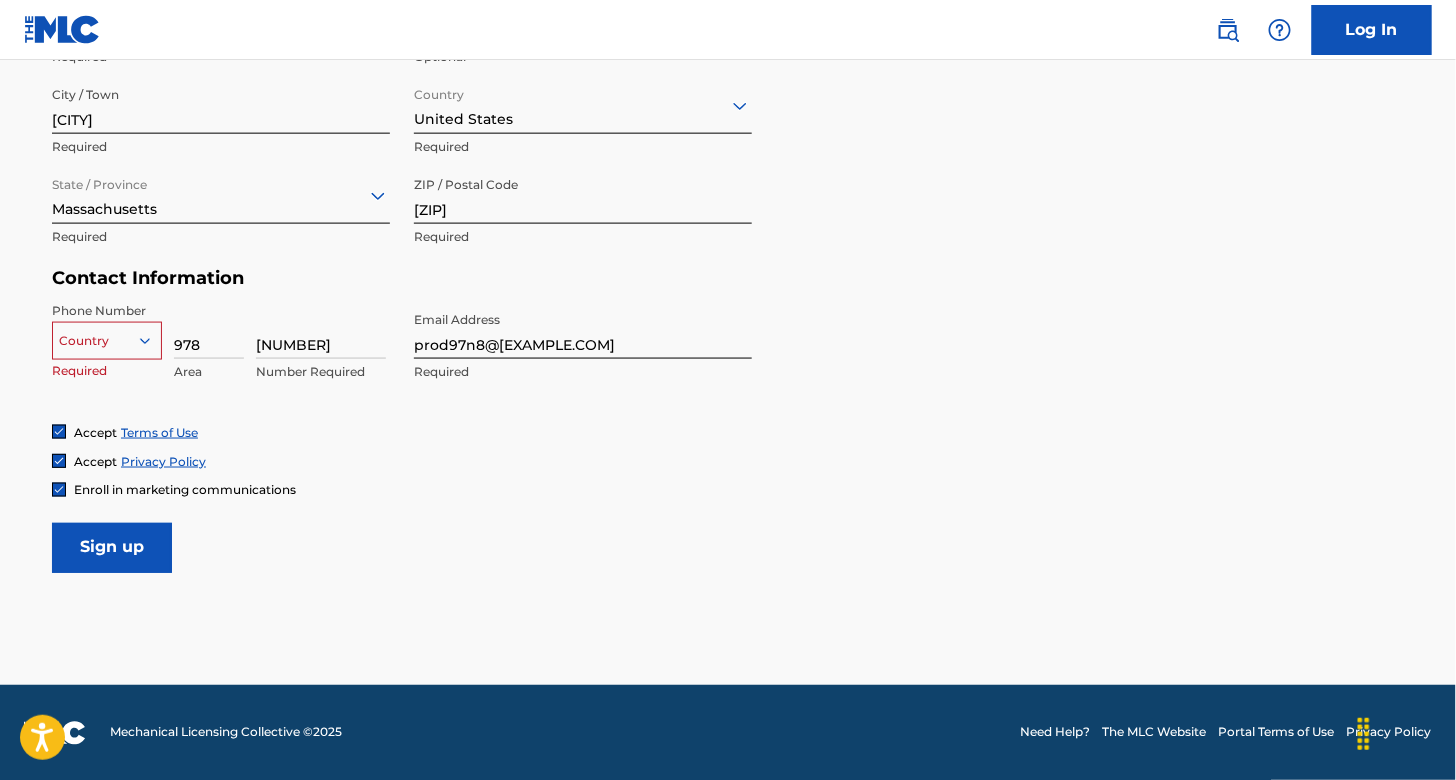 click on "Sign up" at bounding box center [112, 548] 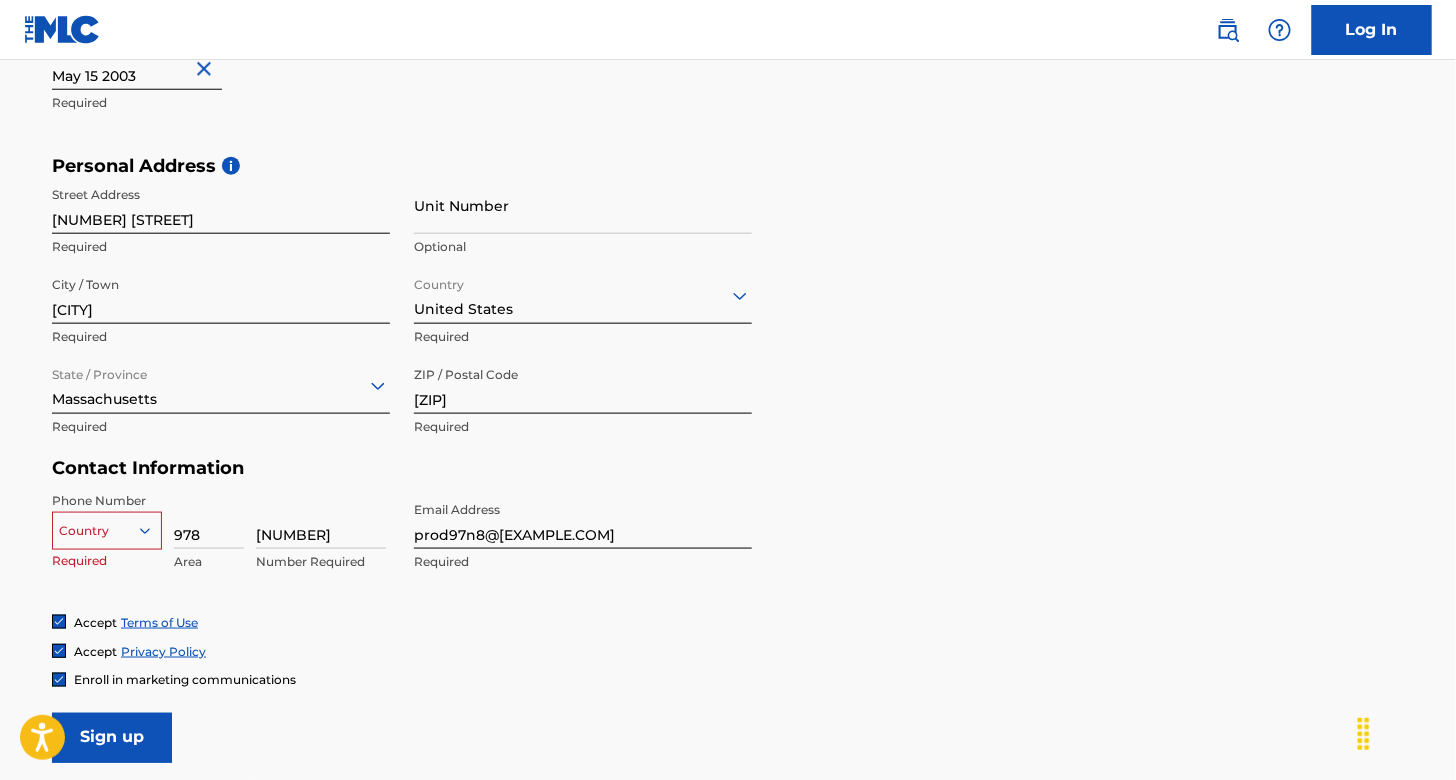 scroll, scrollTop: 600, scrollLeft: 0, axis: vertical 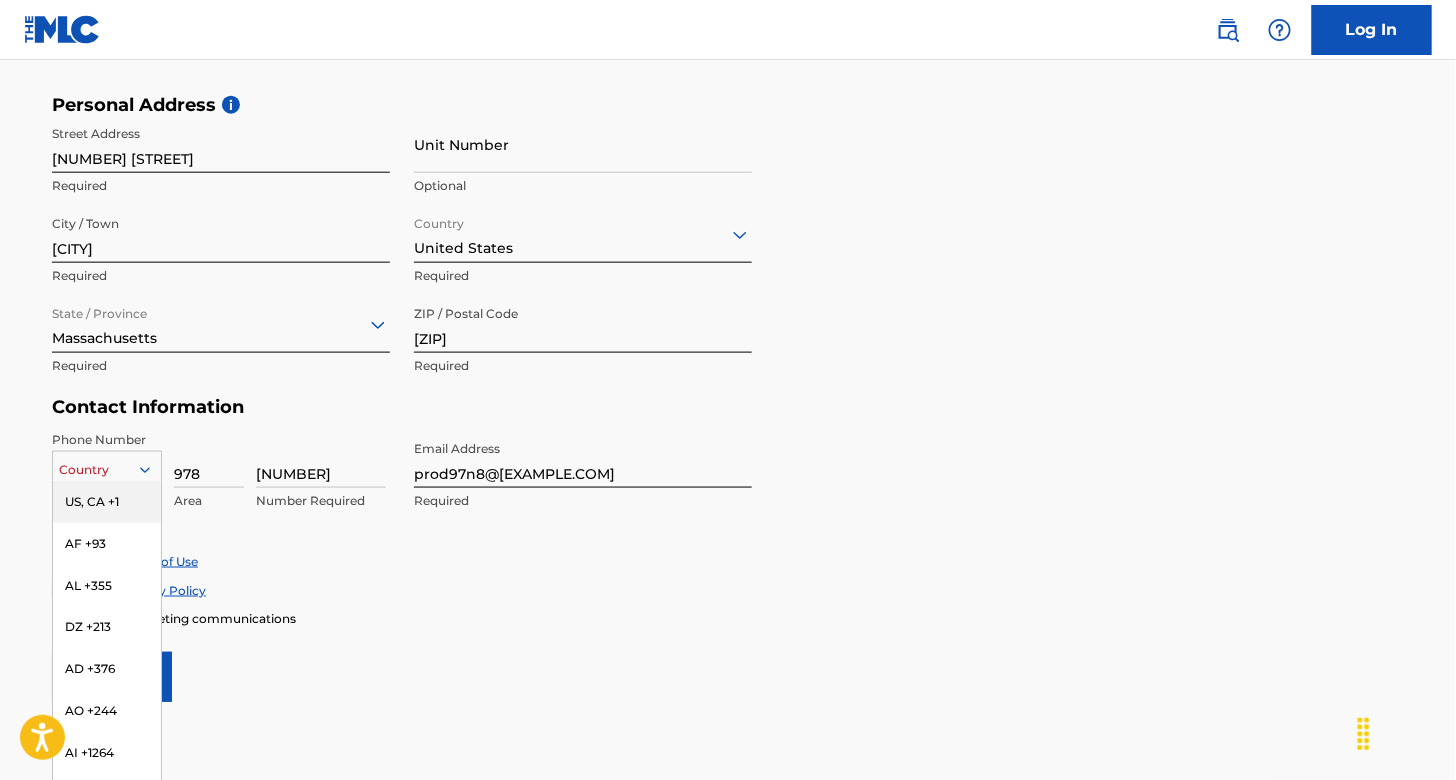 click on "216 results available. Use Up and Down to choose options, press Enter to select the currently focused option, press Escape to exit the menu, press Tab to select the option and exit the menu. Country US, CA +1 AF +93 AL +355 DZ +213 AD +376 AO +244 AI +1264 AG +1268 AR +54 AM +374 AW +297 AU +61 AT +43 AZ +994 BS +1242 BH +973 BD +880 BB +1246 BY +375 BE +32 BZ +501 BJ +229 BM +1441 BT +975 BO +591 BA +387 BW +267 BR +55 BN +673 BG +359 BF +226 BI +257 KH +855 CM +237 CV +238 KY +1345 CF +236 TD +235 CL +56 CN +86 CO +57 KM +269 CG, CD +242 CK +682 CR +506 CI +225 HR +385 CU +53 CY +357 CZ +420 DK +45 DJ +253 DM +1767 DO +1809 EC +593 EG +20 SV +503 GQ +240 ER +291 EE +372 ET +251 FK +500 FO +298 FJ +679 FI +358 FR +33 GF +594 PF +689 GA +241 GM +220 GE +995 DE +49 GH +233 GI +350 GR +30 GL +299 GD +1473 GP +590 GT +502 GN +224 GW +245 GY +592 HT +509 VA, IT +39 HN +504 HK +852 HU +36 IS +354 IN +91 ID +62 IR +98 IQ +964 IE +353 IL +972 JM +1876 JP +81 JO +962 KZ +7 KE +254 KI +686 KP +850 KR +82 KW +965" at bounding box center (107, 466) 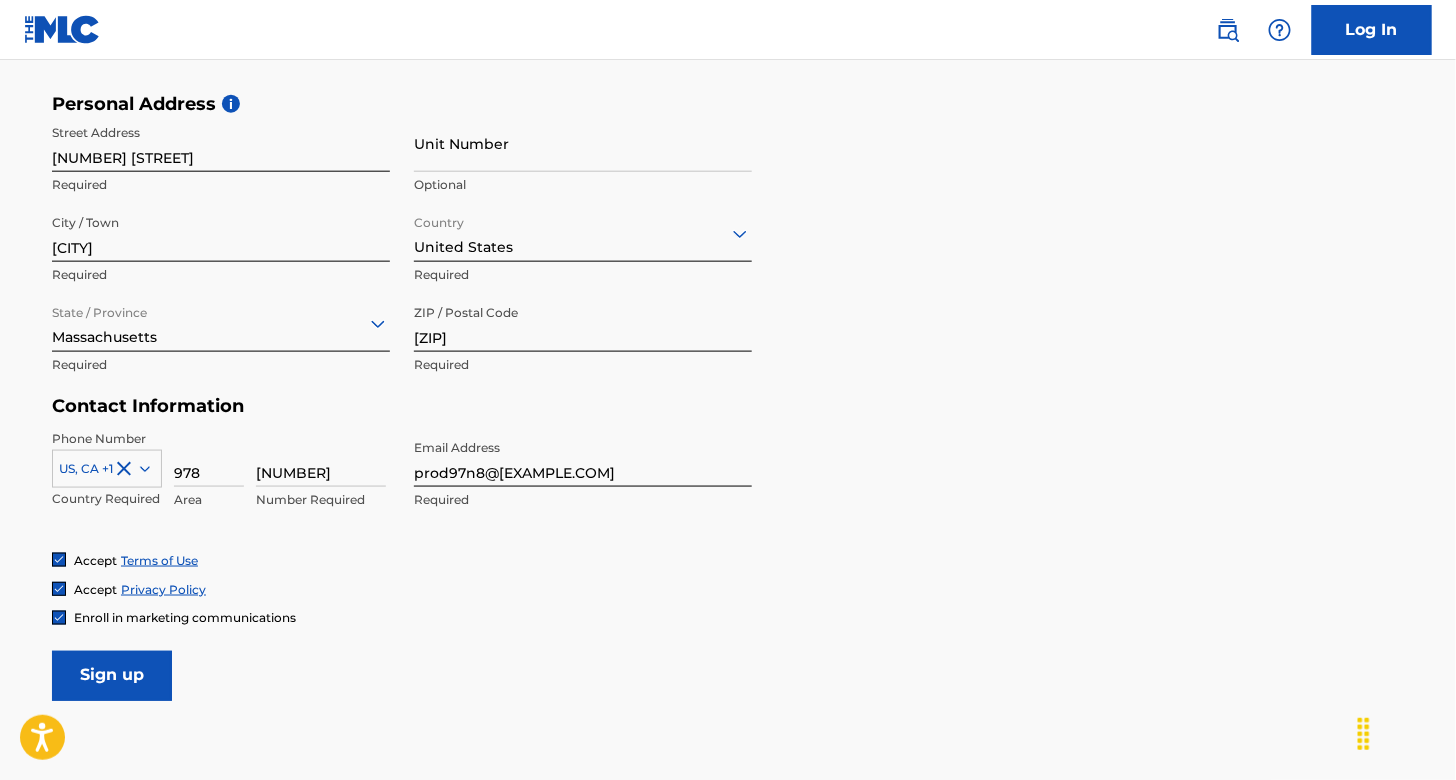 scroll, scrollTop: 783, scrollLeft: 0, axis: vertical 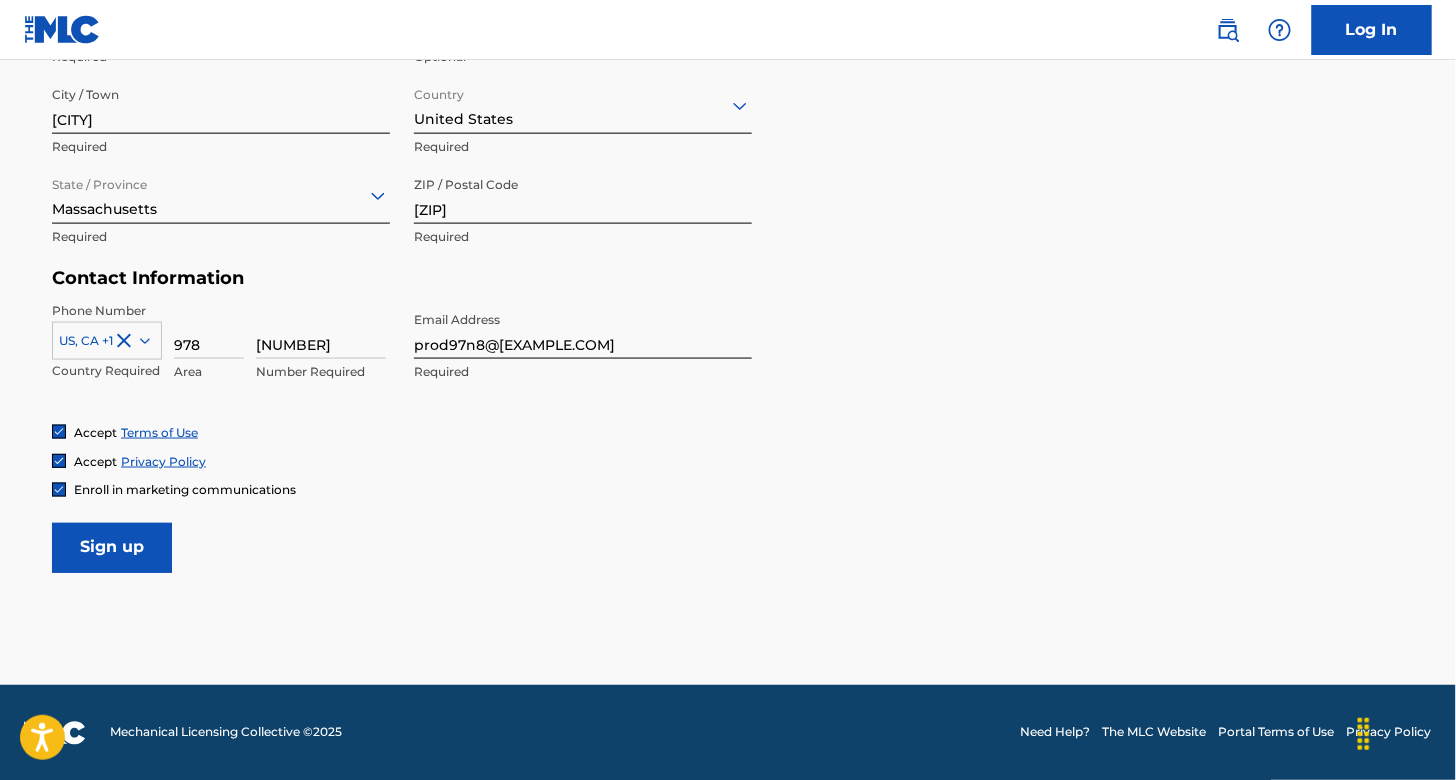 click on "Sign up" at bounding box center [112, 548] 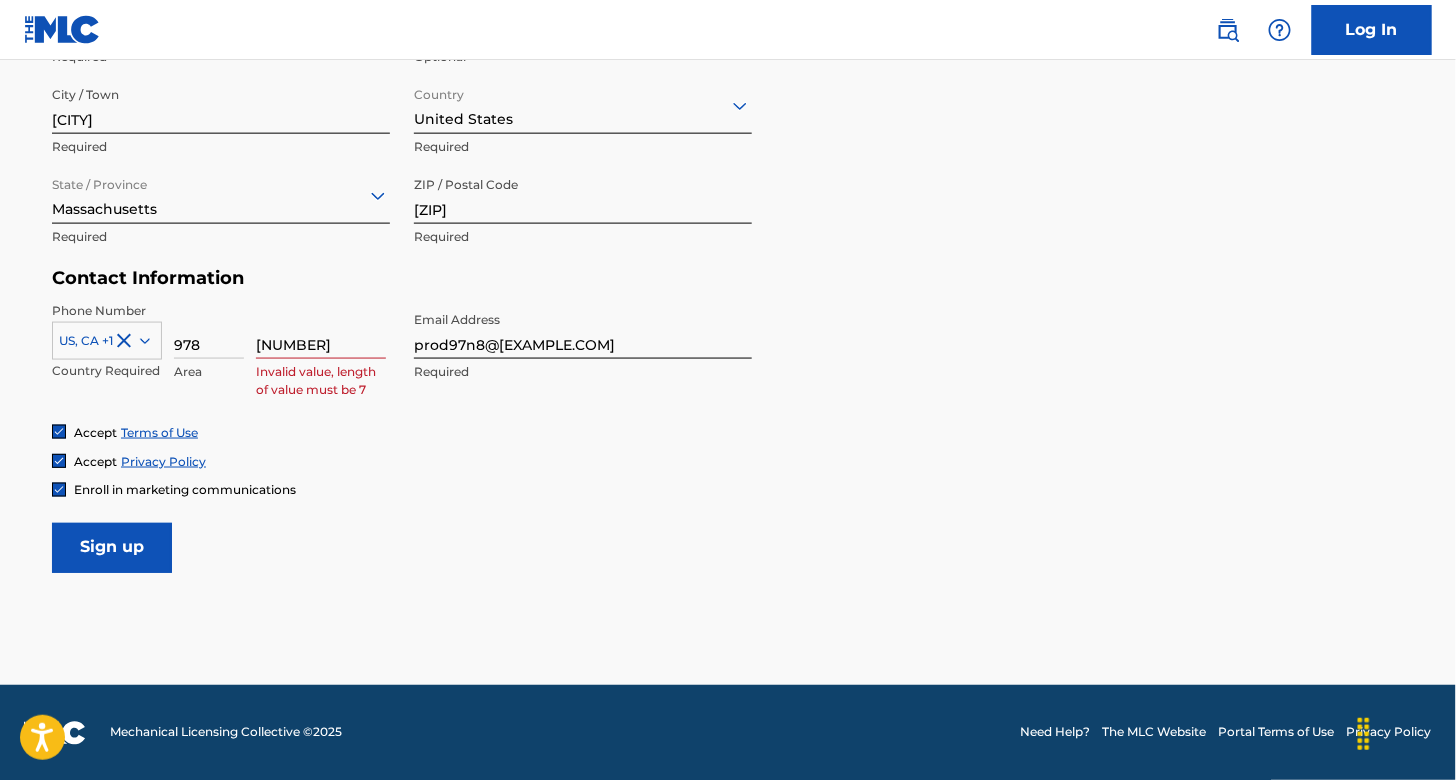 click on "Sign up" at bounding box center (112, 548) 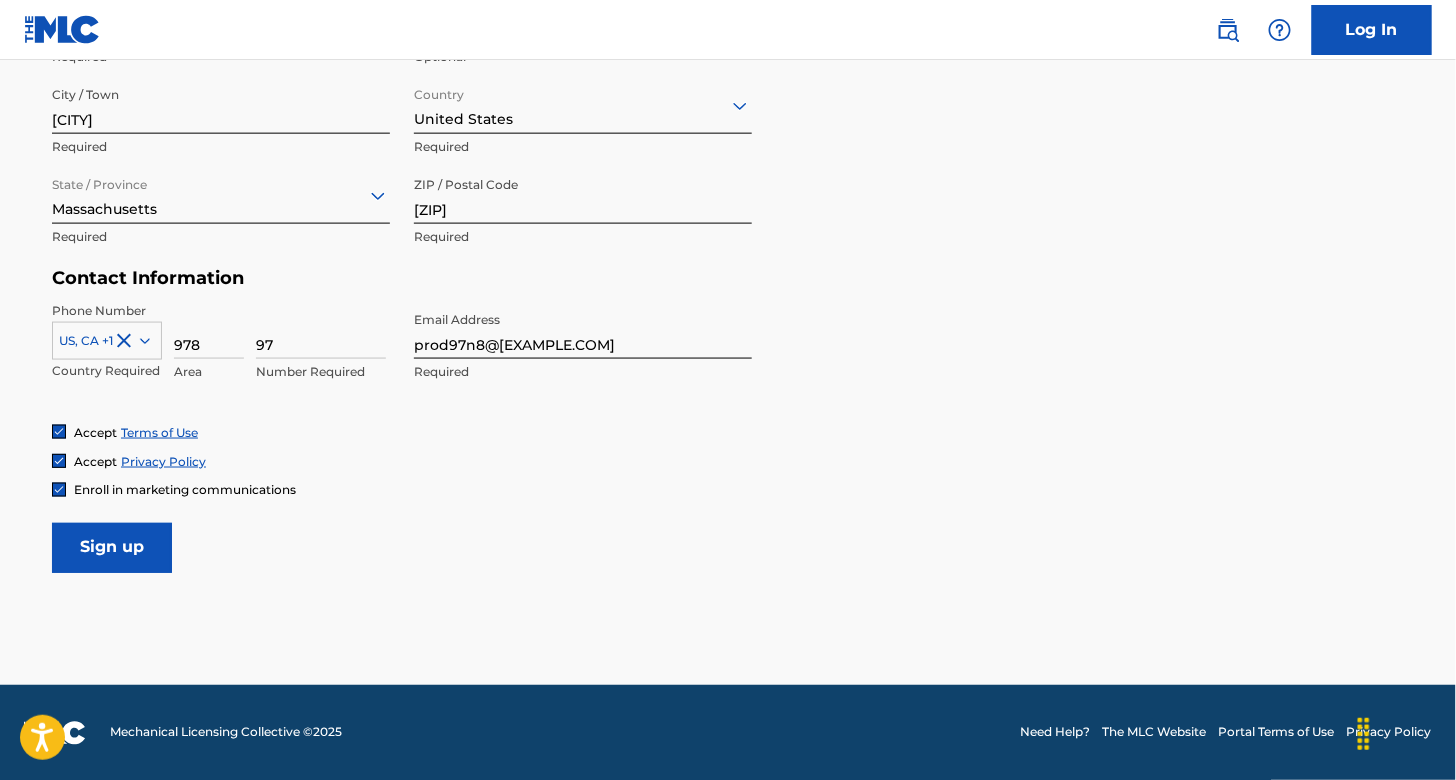 type on "9" 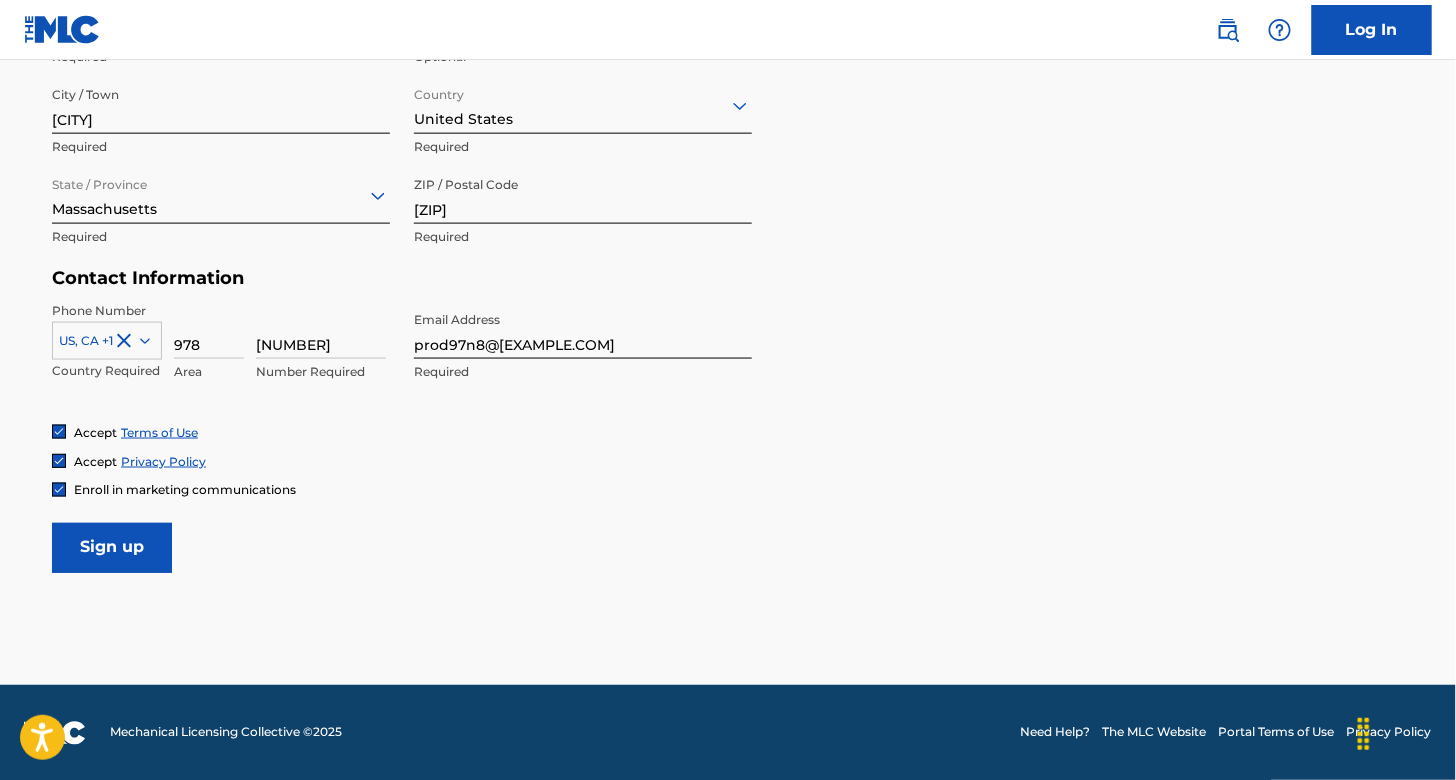 type on "[NUMBER]" 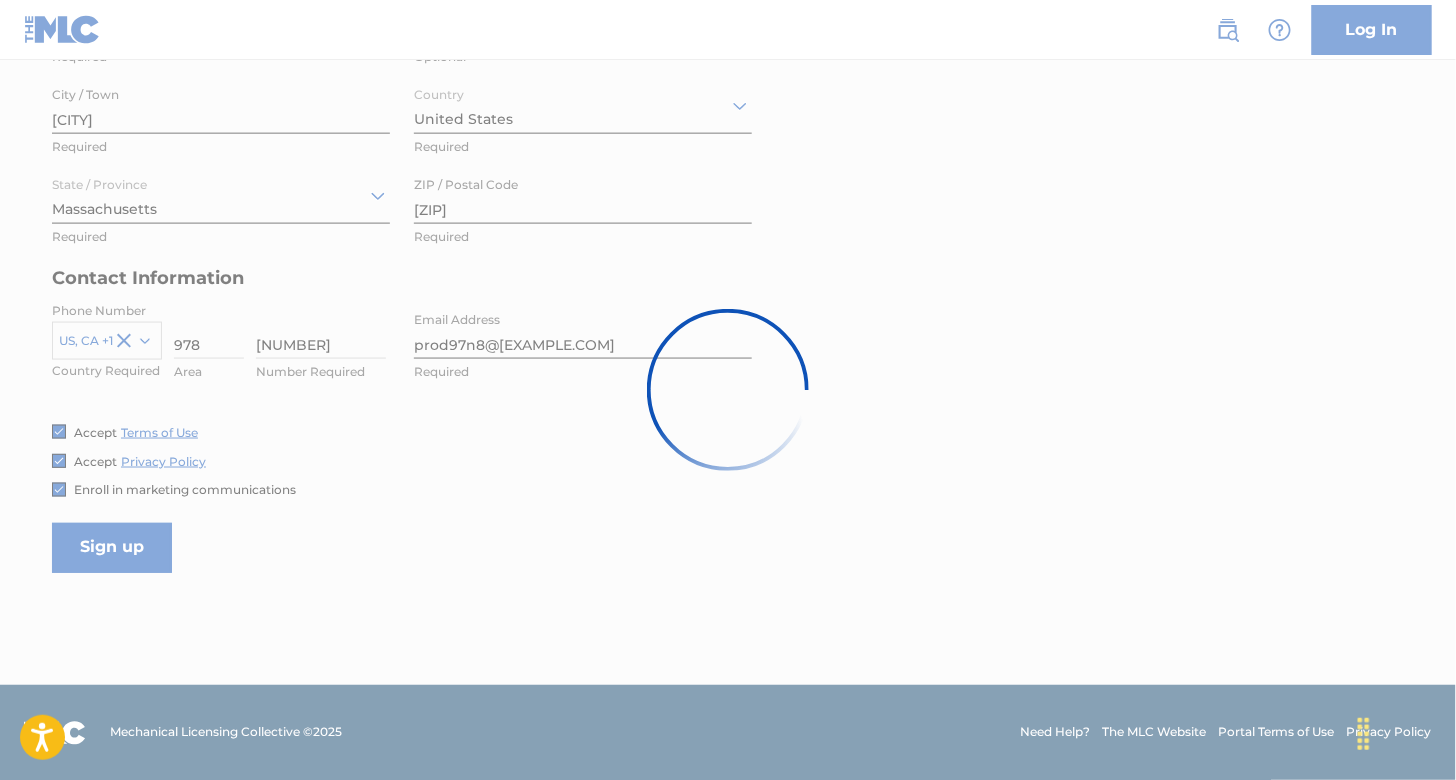 scroll, scrollTop: 0, scrollLeft: 0, axis: both 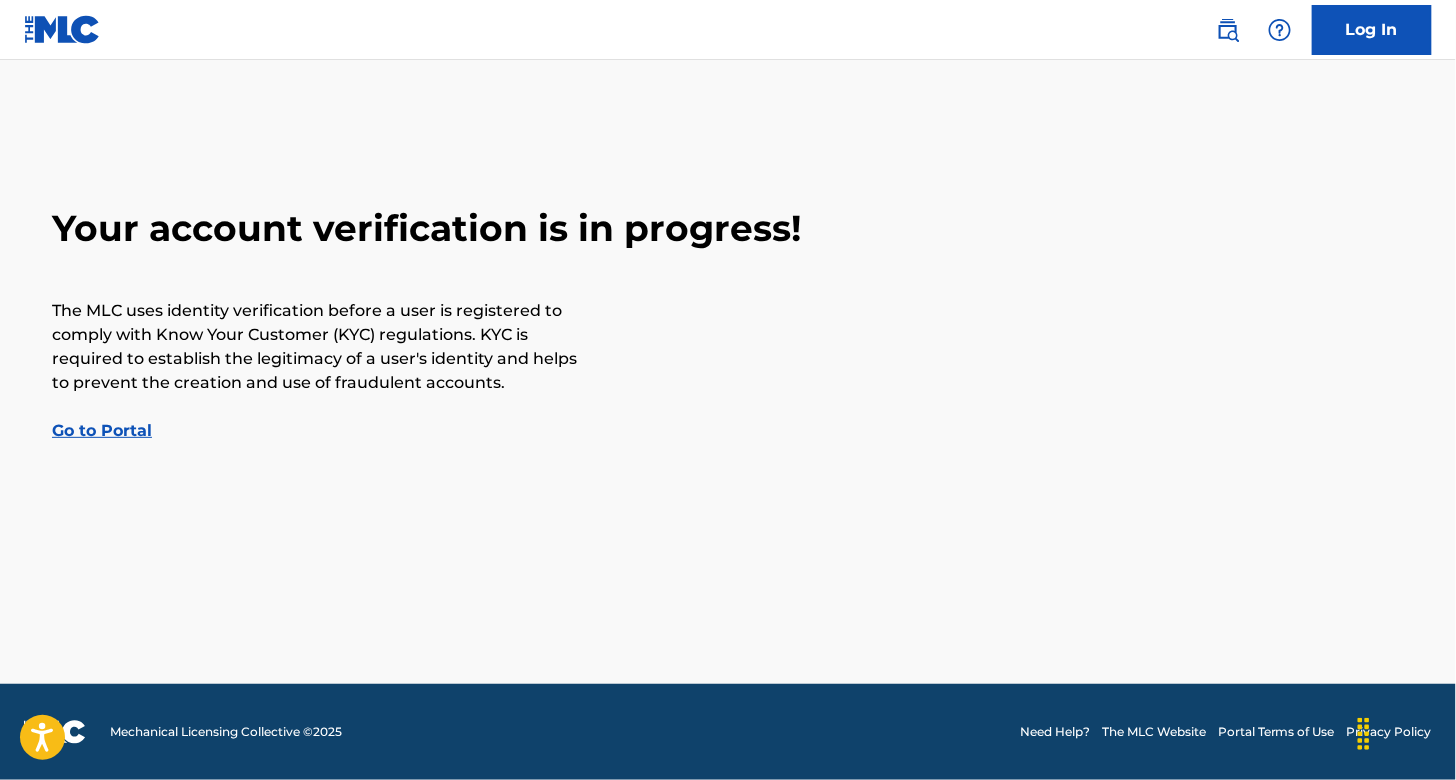 click on "Go to Portal" at bounding box center [102, 430] 